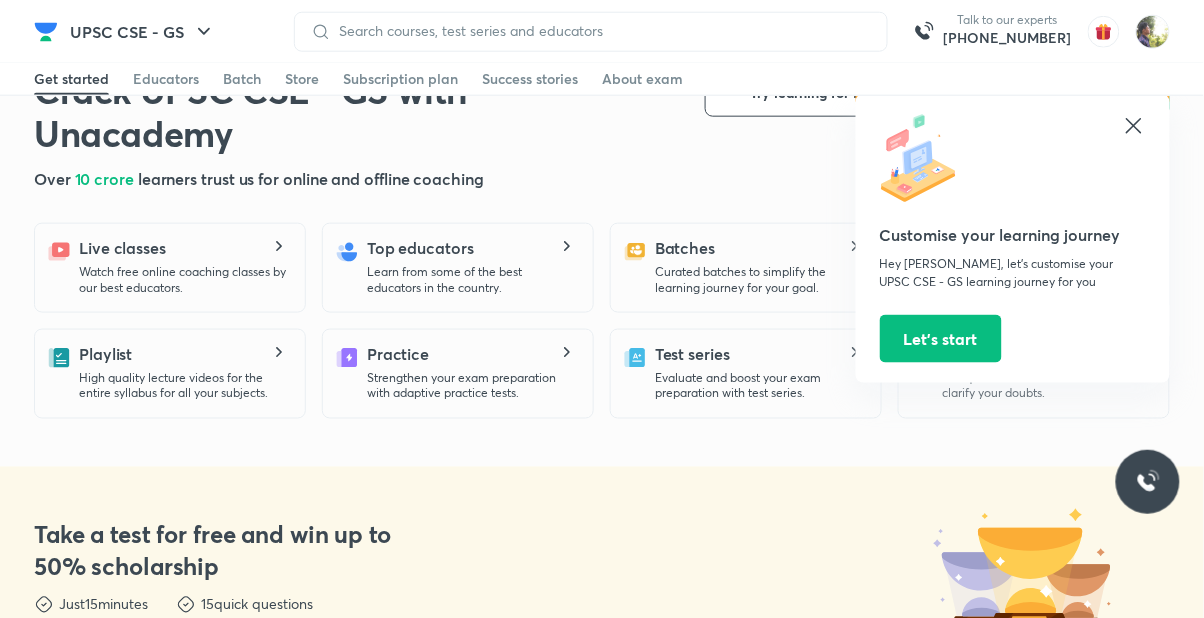 scroll, scrollTop: 418, scrollLeft: 0, axis: vertical 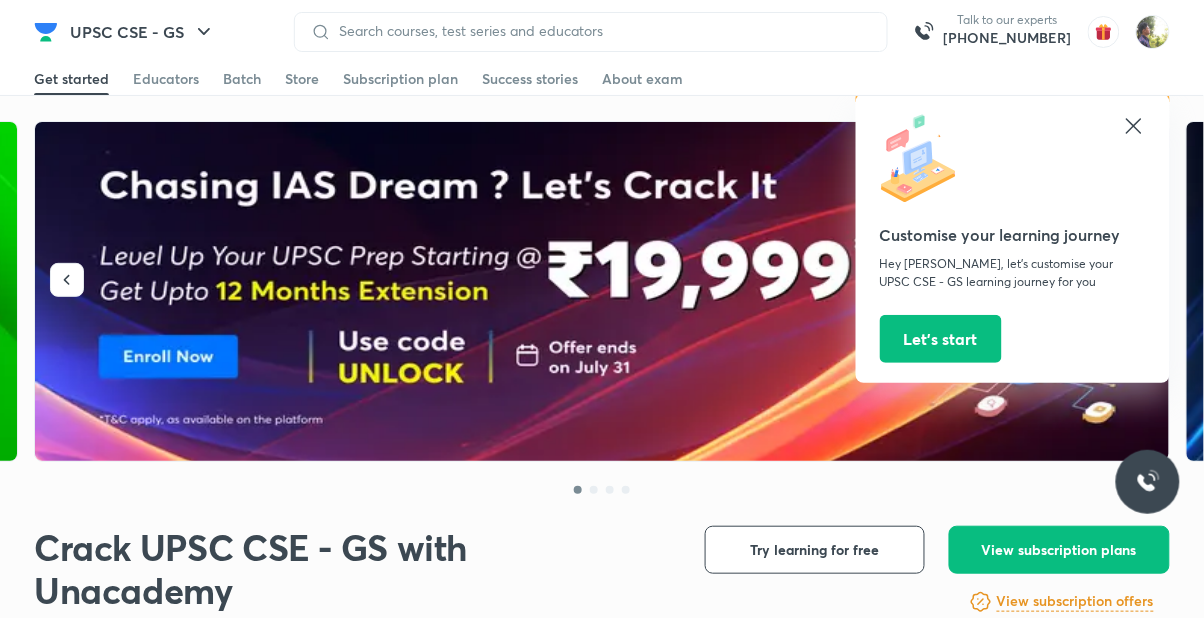click 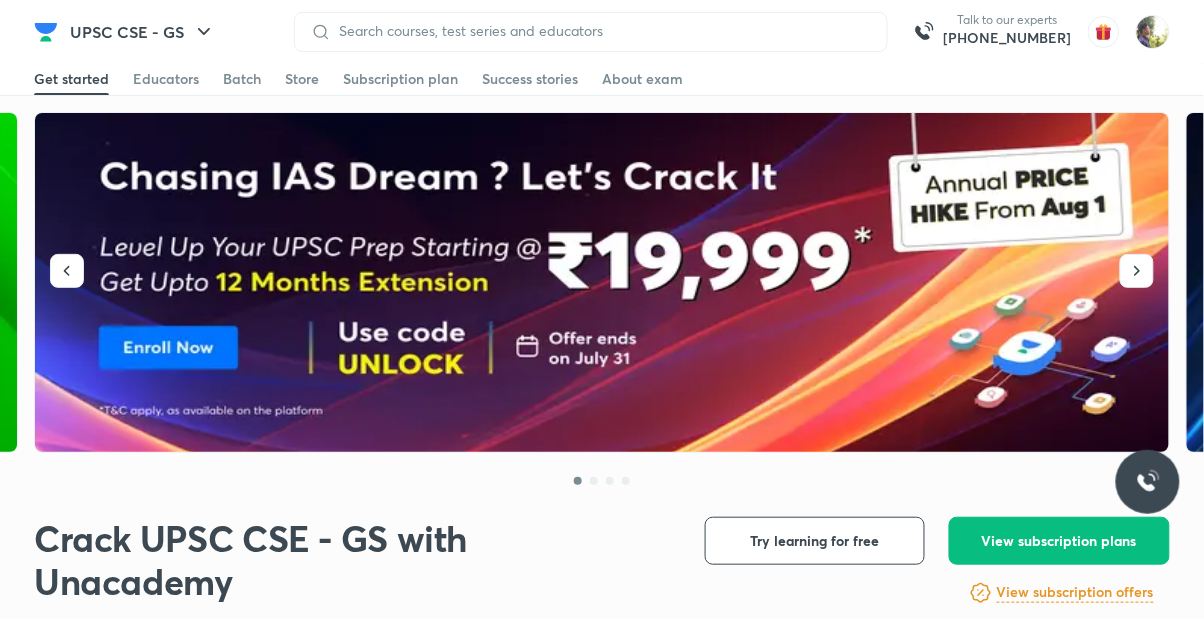 scroll, scrollTop: 25, scrollLeft: 0, axis: vertical 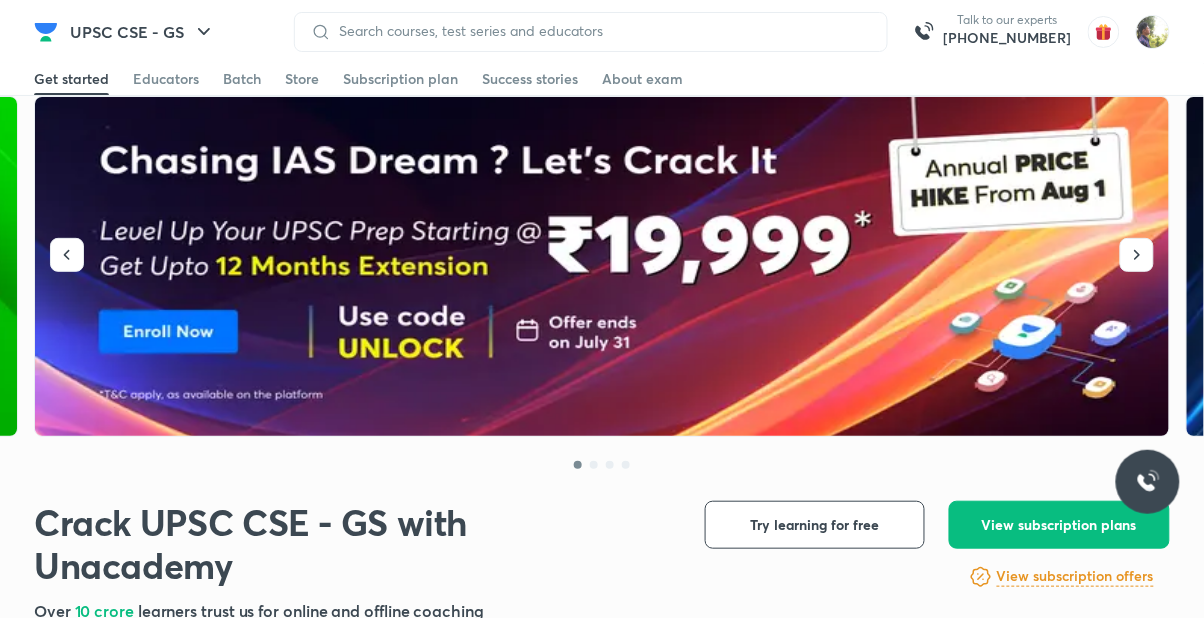 click at bounding box center (603, 267) 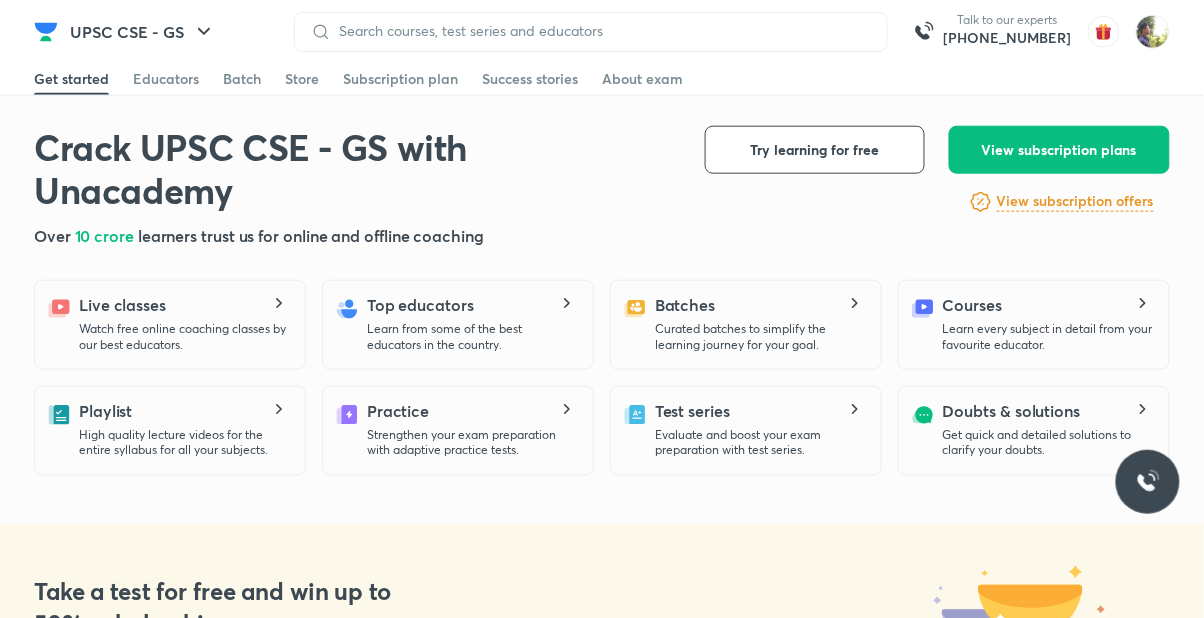 scroll, scrollTop: 401, scrollLeft: 0, axis: vertical 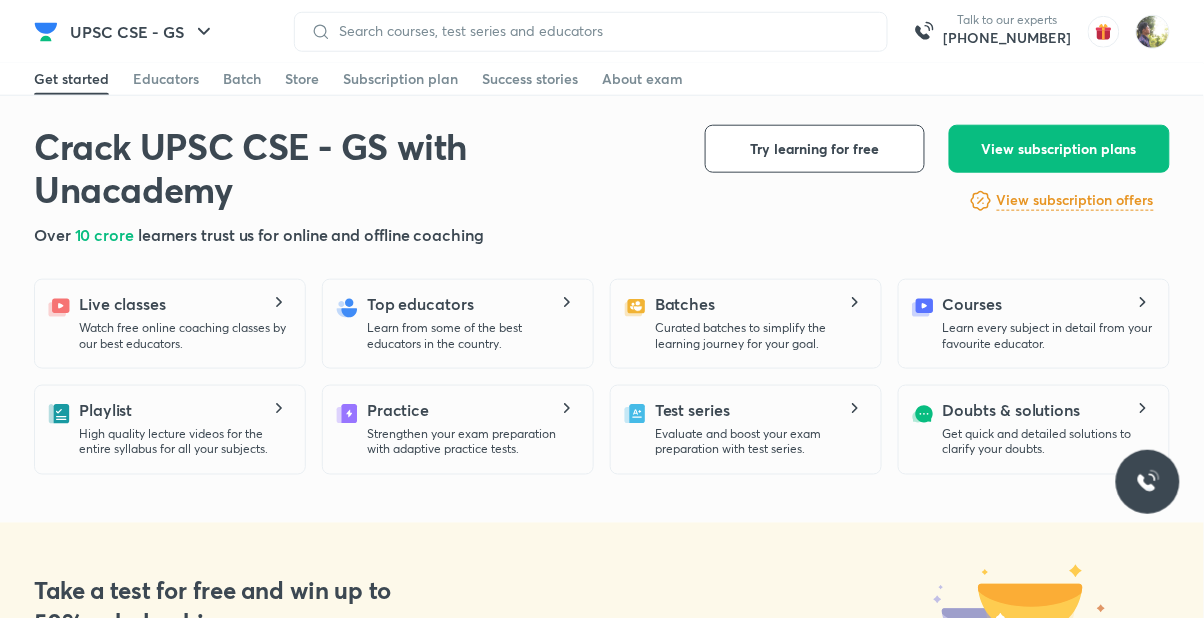 click on "Curated batches to simplify the learning journey for your goal." at bounding box center [760, 336] 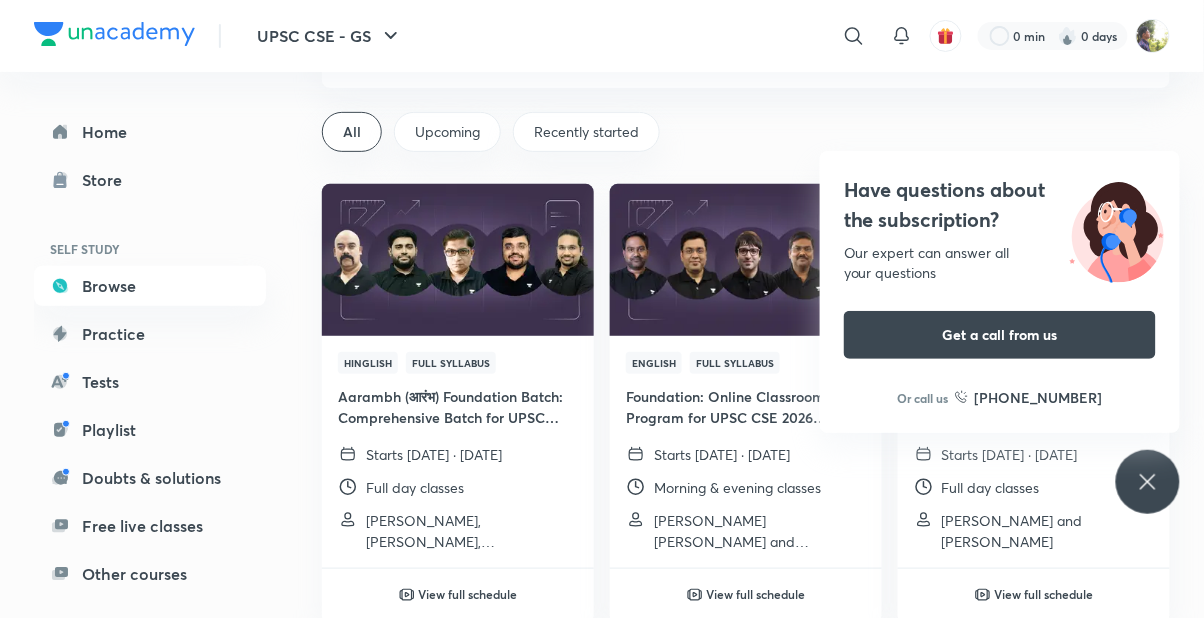 scroll, scrollTop: 101, scrollLeft: 0, axis: vertical 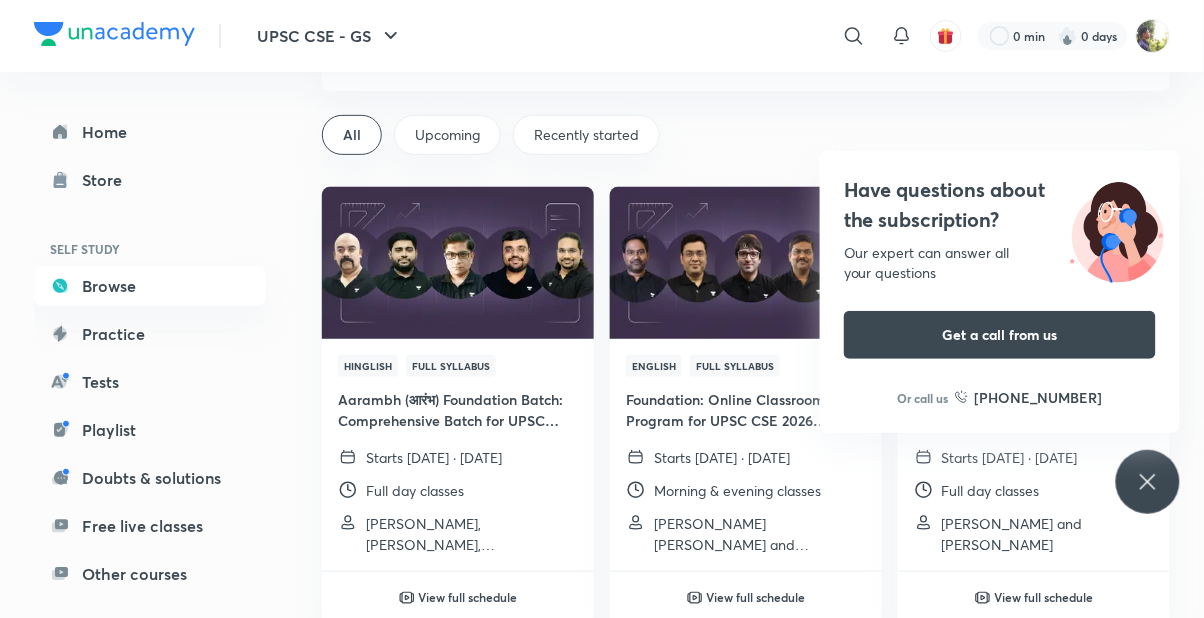 click 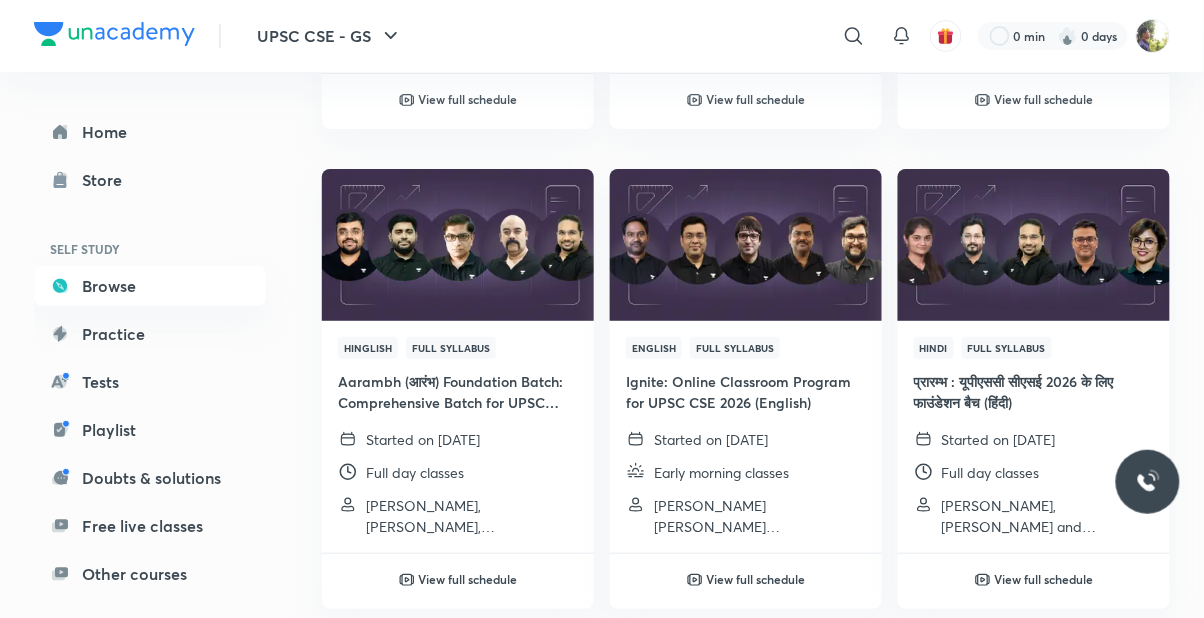 scroll, scrollTop: 6841, scrollLeft: 0, axis: vertical 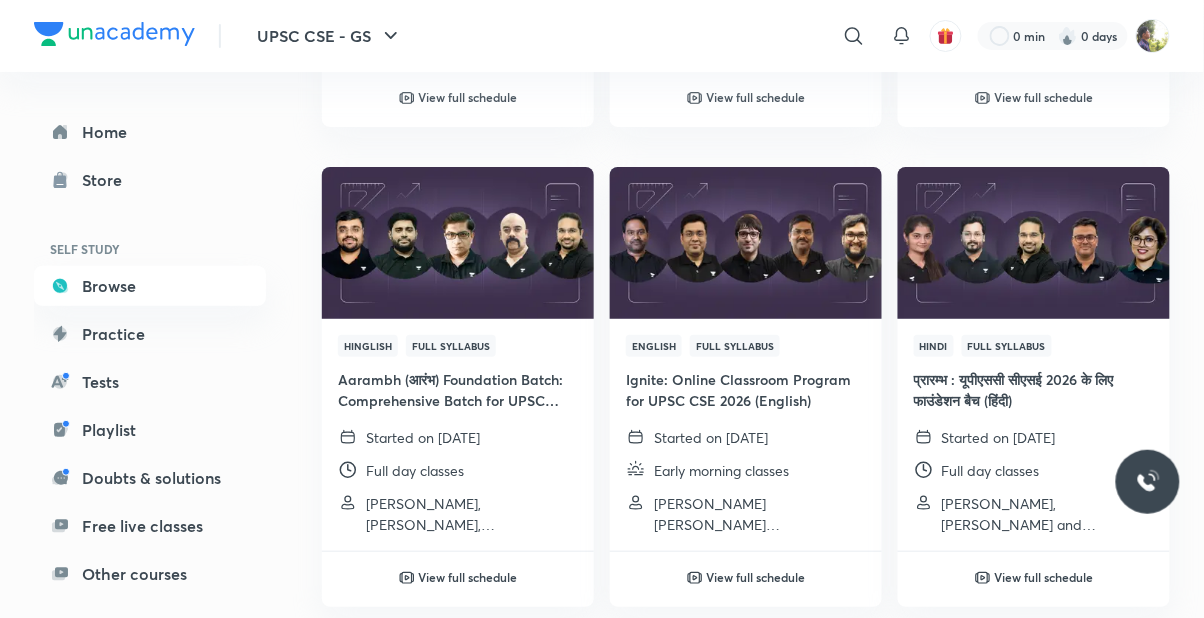 click on "View full schedule" at bounding box center [458, 563] 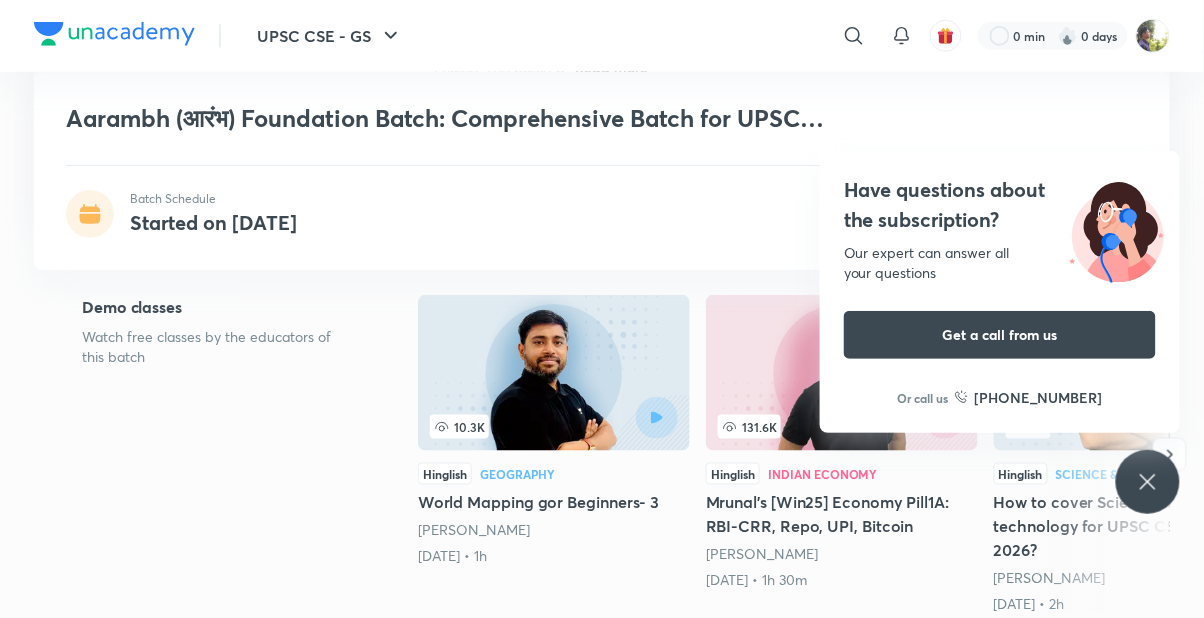 scroll, scrollTop: 360, scrollLeft: 0, axis: vertical 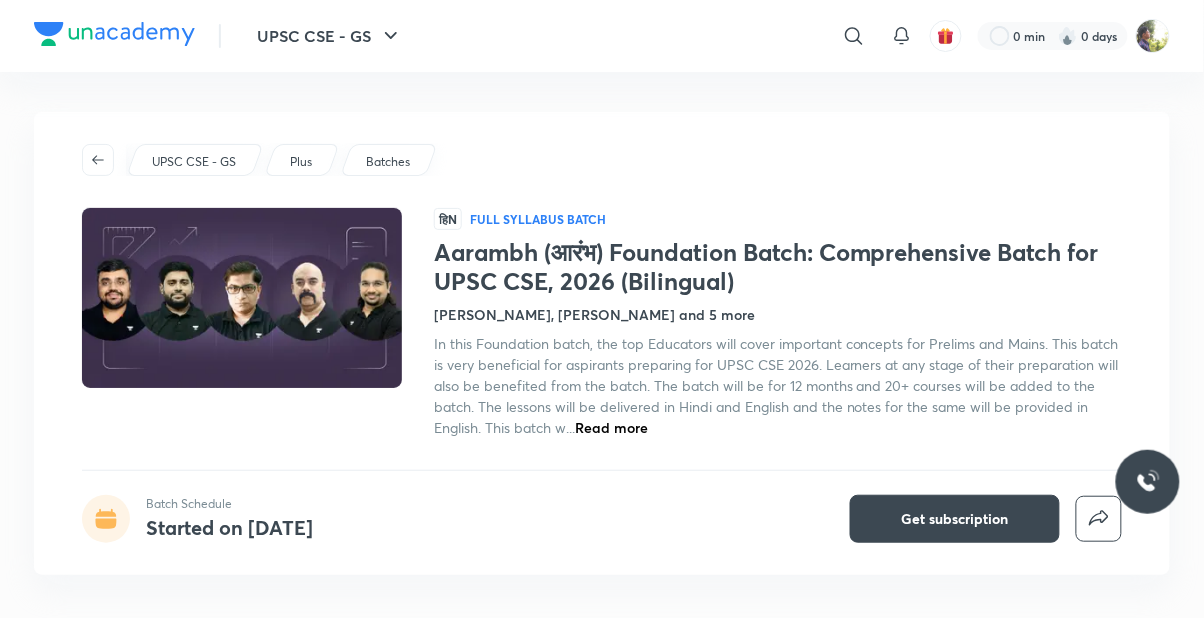 click on "Read more" at bounding box center [611, 427] 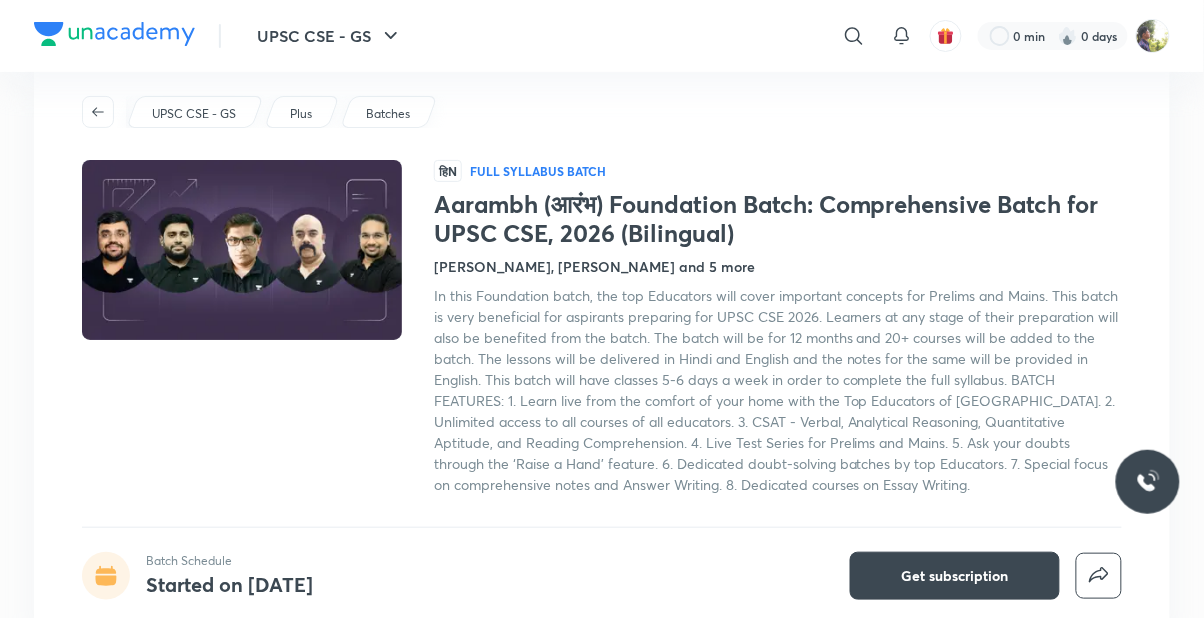 scroll, scrollTop: 48, scrollLeft: 0, axis: vertical 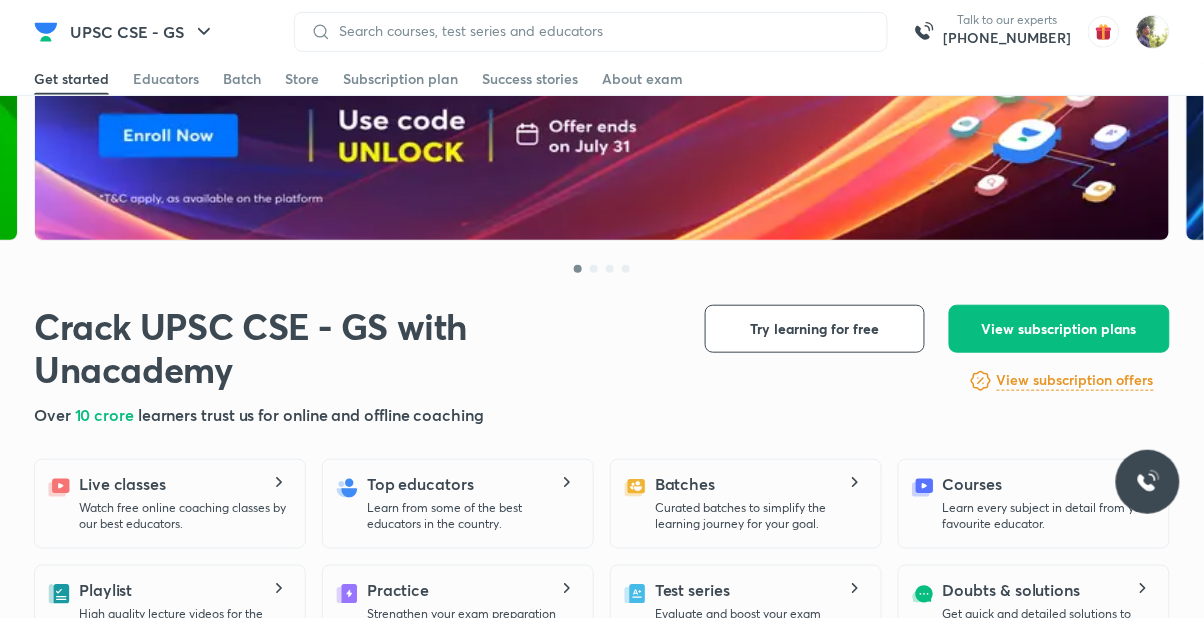 click on "Curated batches to simplify the learning journey for your goal." at bounding box center [760, 516] 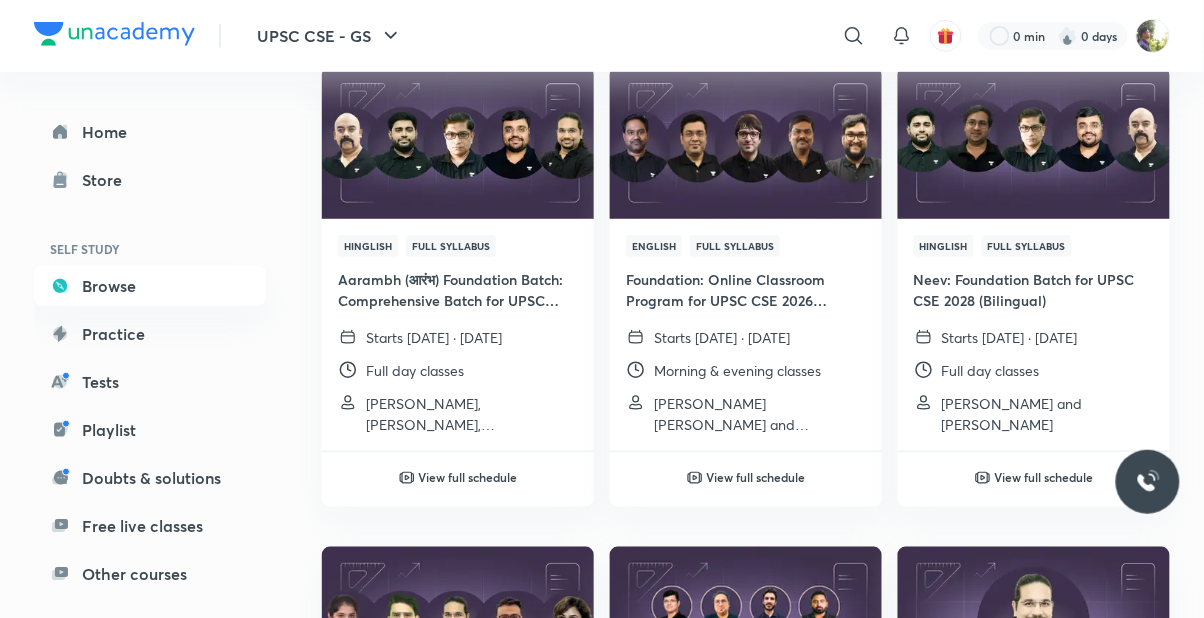 scroll, scrollTop: 0, scrollLeft: 0, axis: both 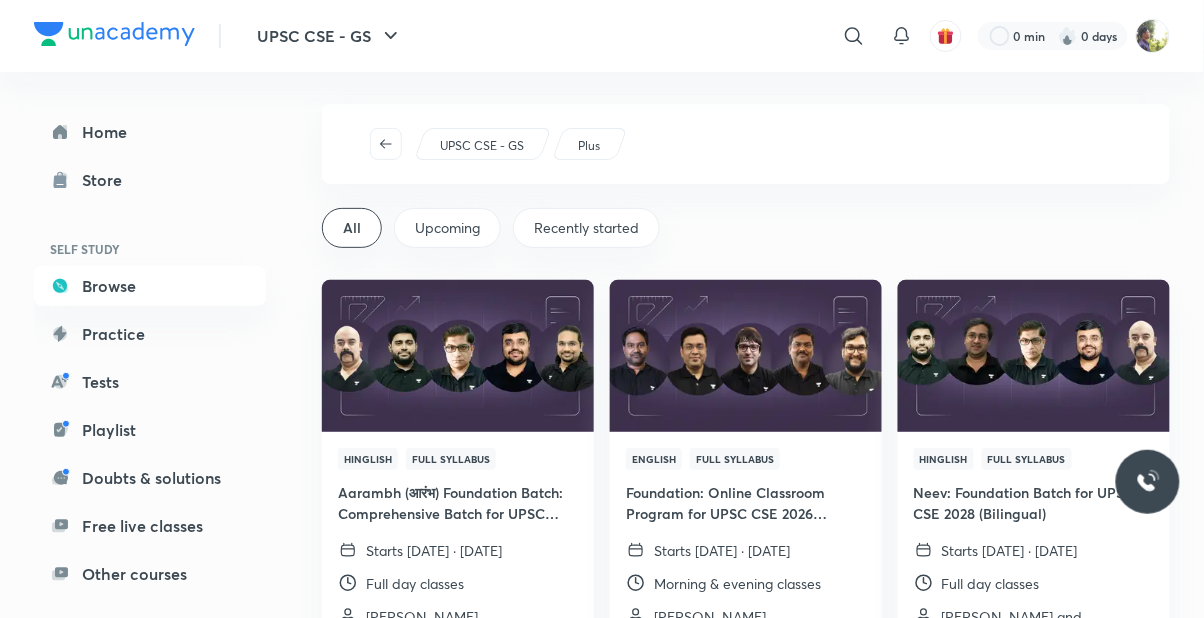 click on "Aarambh (आरंभ) Foundation Batch: Comprehensive Batch for UPSC CSE, 2026 (Bilingual)" at bounding box center [458, 503] 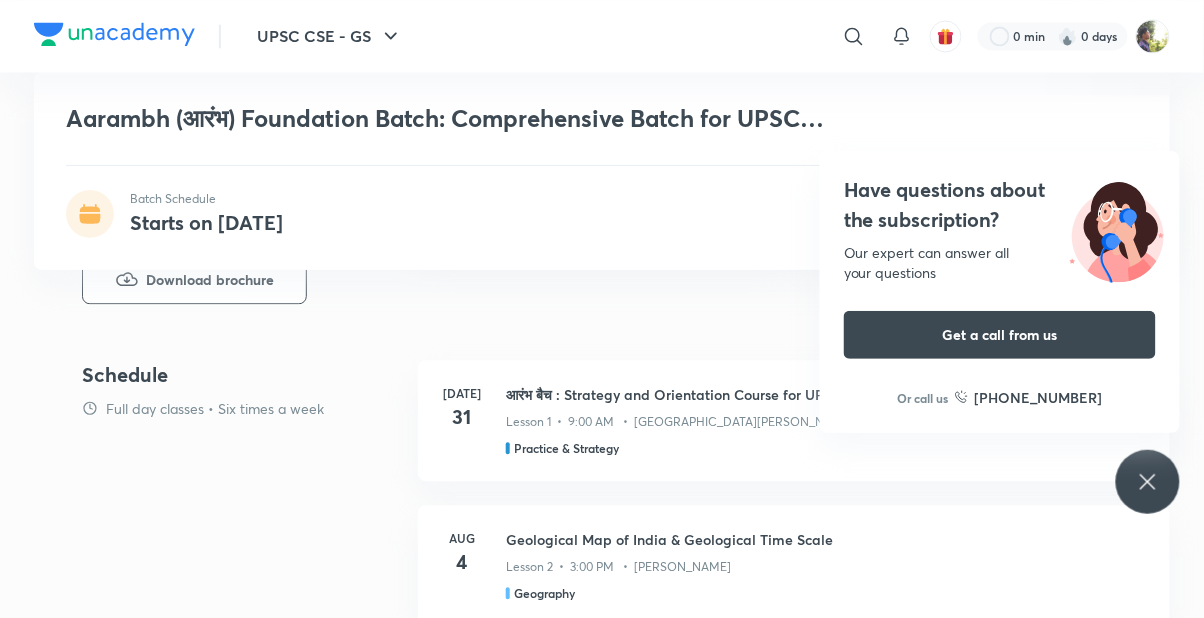 scroll, scrollTop: 879, scrollLeft: 0, axis: vertical 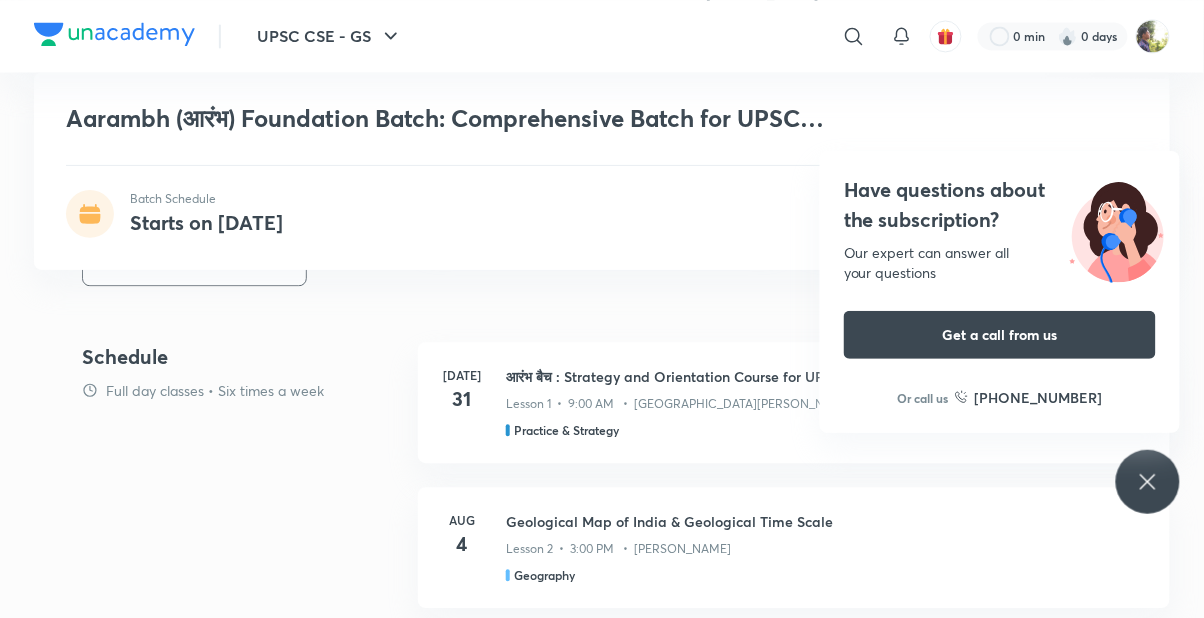 click 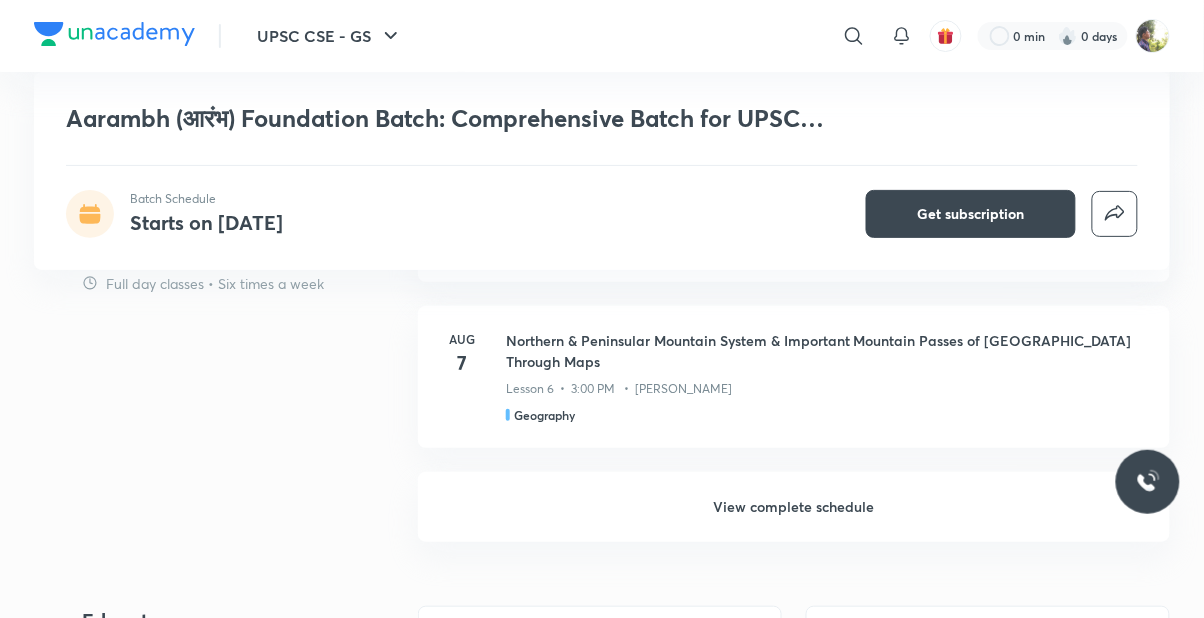 scroll, scrollTop: 1662, scrollLeft: 0, axis: vertical 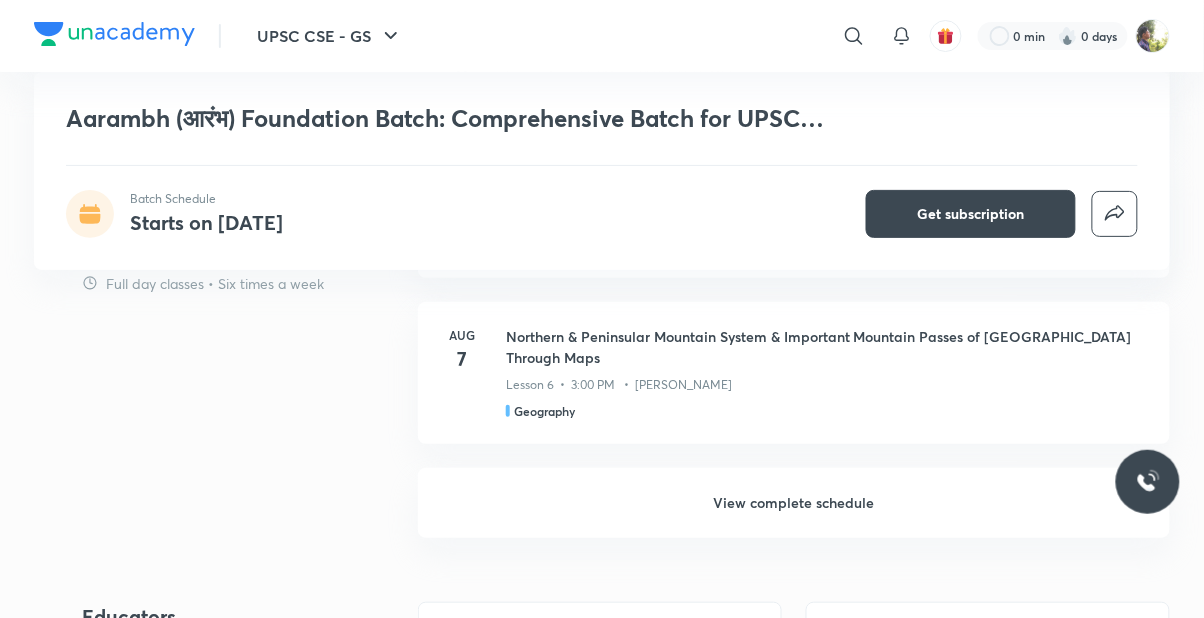 click on "View complete schedule" at bounding box center (794, 503) 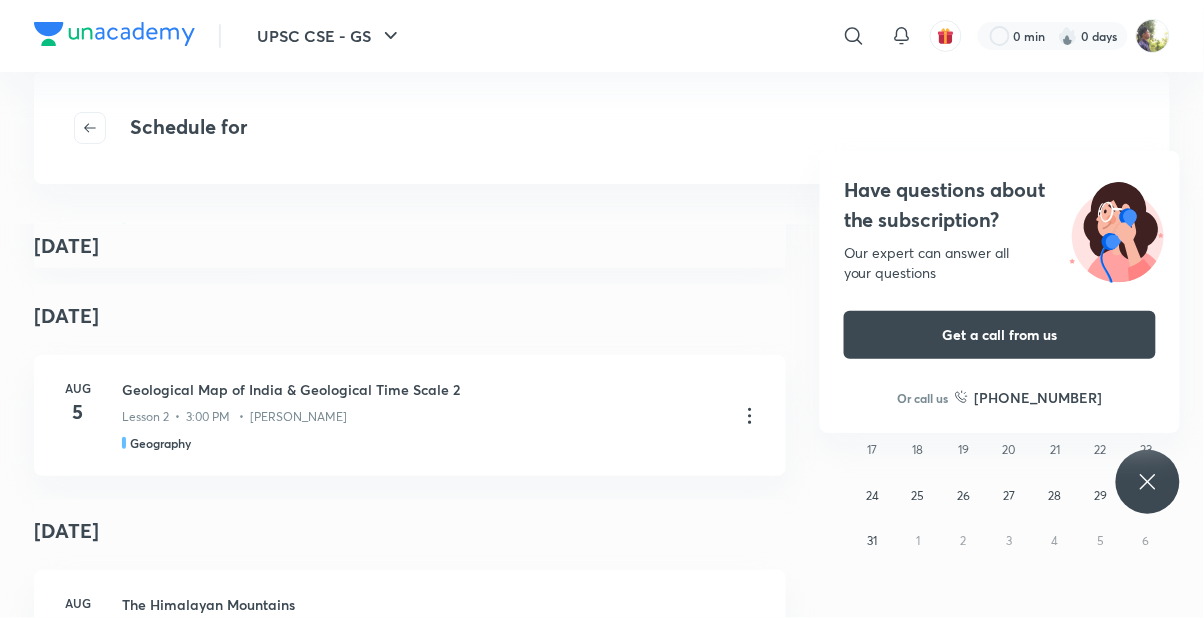 scroll, scrollTop: 362, scrollLeft: 0, axis: vertical 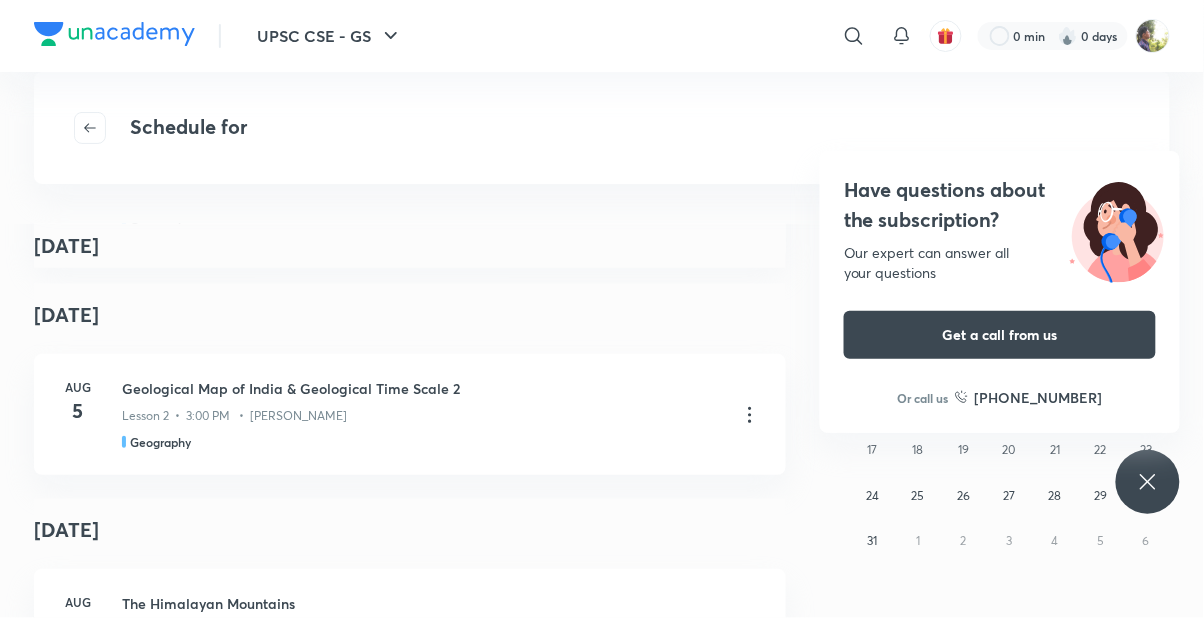 click on "UPSC CSE - GS ​ 0 min 0 days" at bounding box center (602, 36) 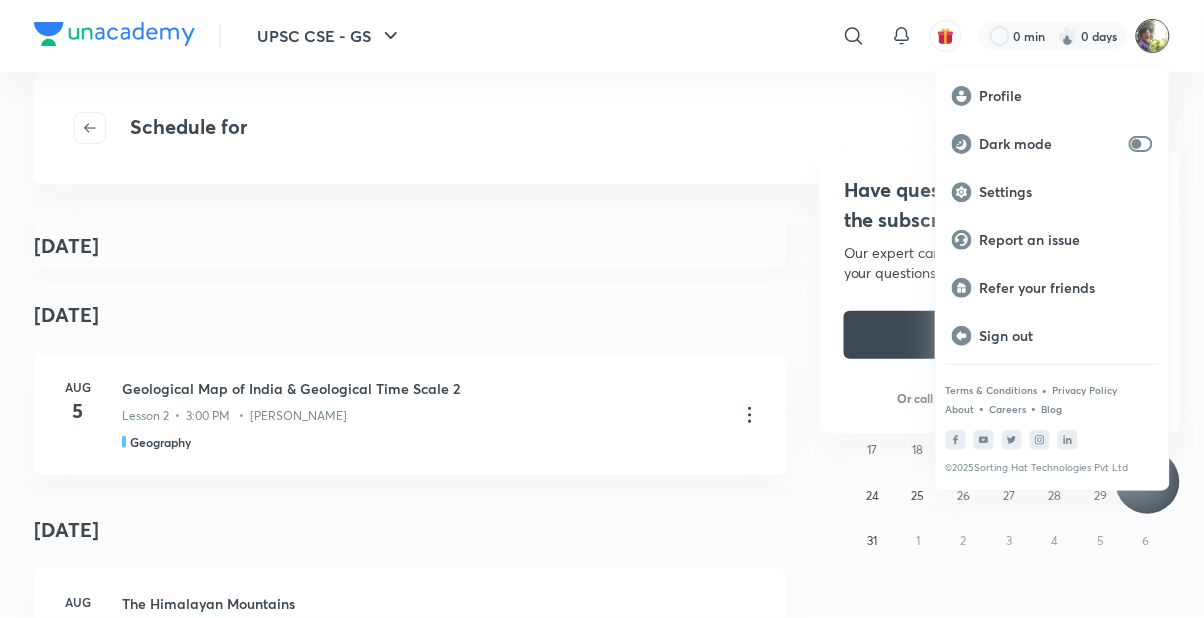 click at bounding box center [602, 309] 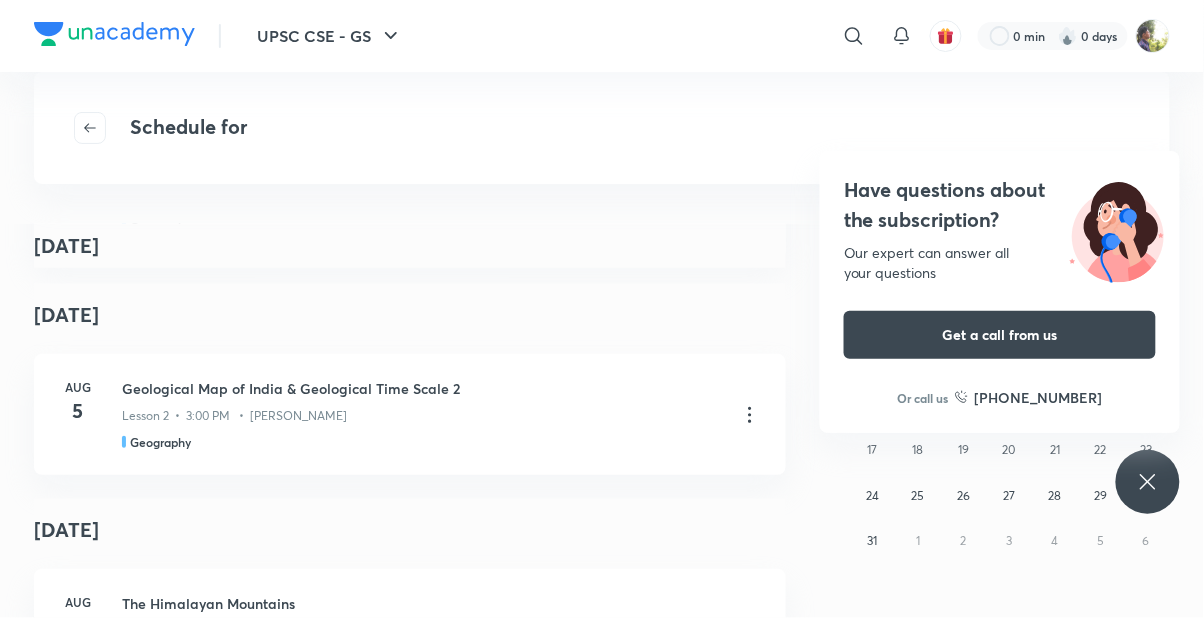 click 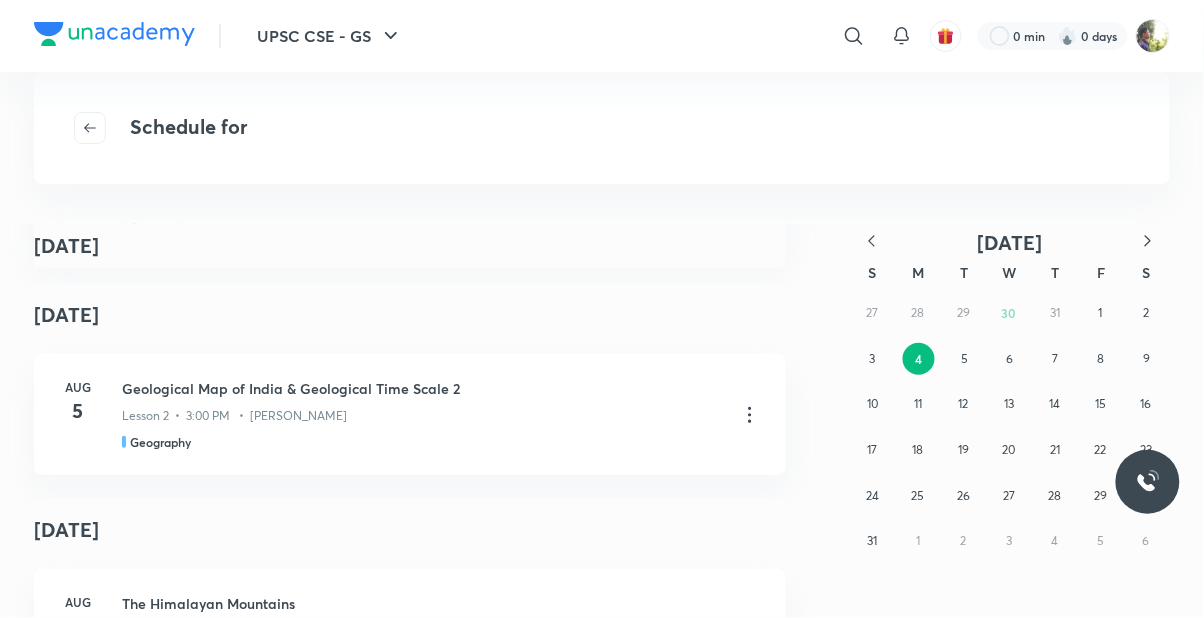 click on "27 28 29 30 31 1 2 3 4 5 6 7 8 9 10 11 12 13 14 15 16 17 18 19 20 21 22 23 24 25 26 27 28 29 30 31 1 2 3 4 5 6" at bounding box center (1010, 427) 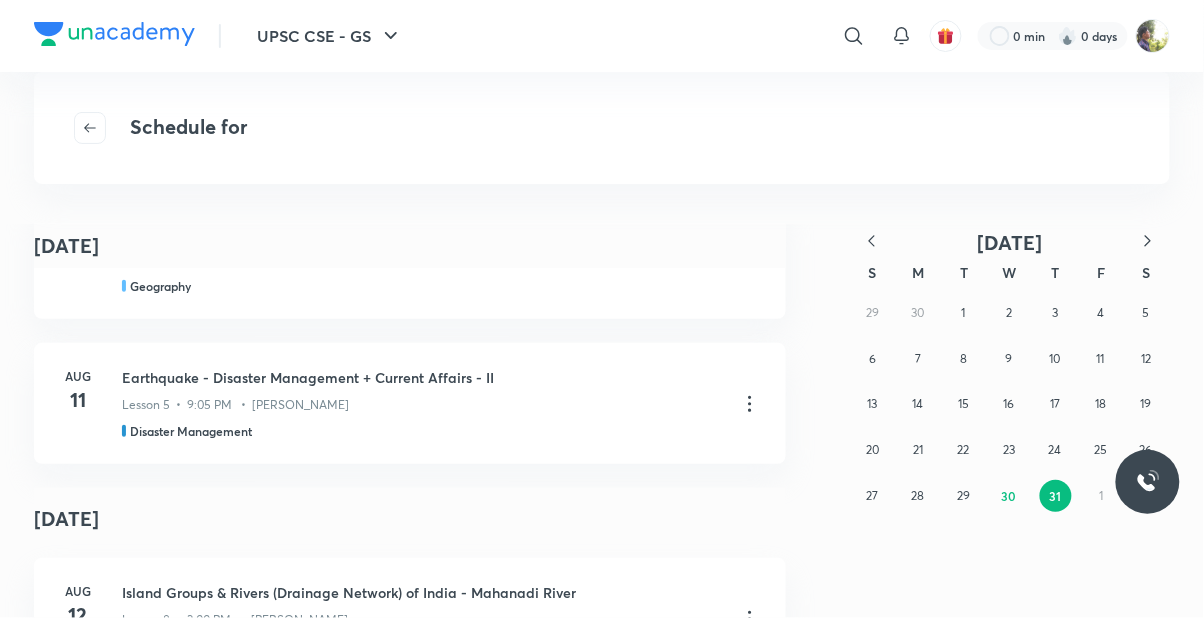scroll, scrollTop: 0, scrollLeft: 0, axis: both 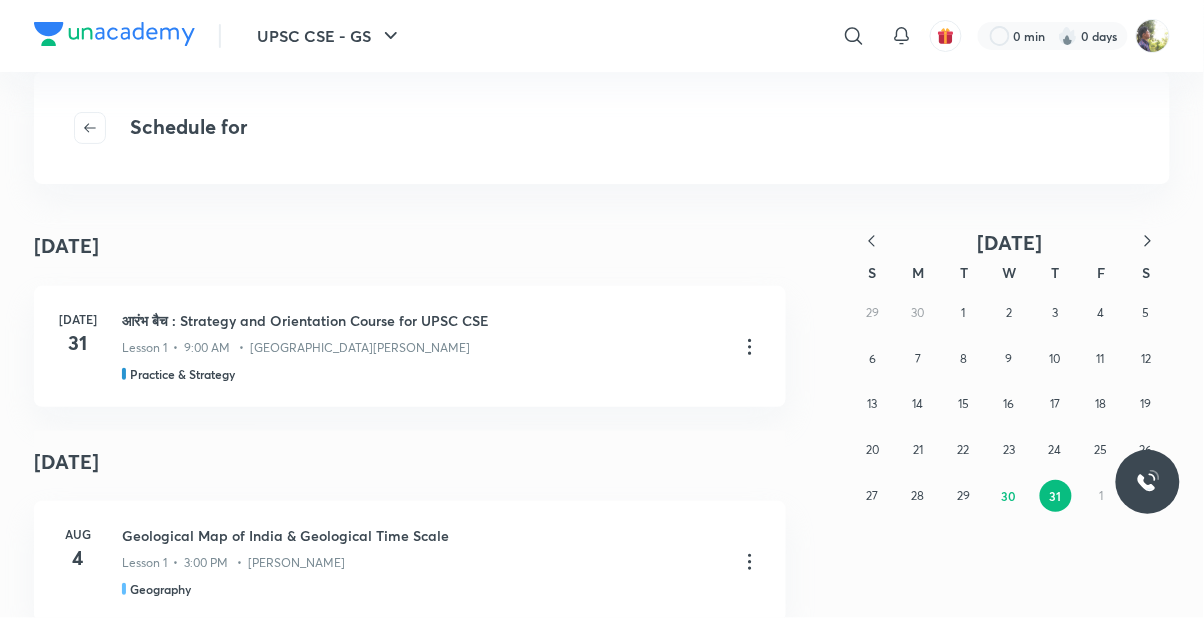 click 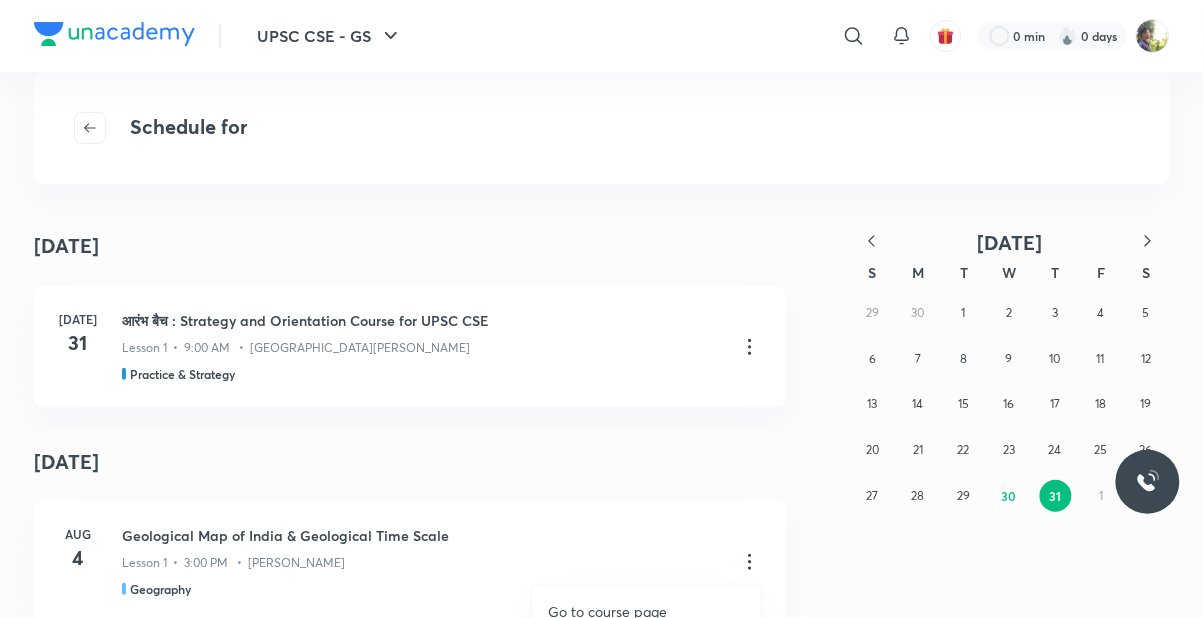 click on "Go to course page" at bounding box center [646, 611] 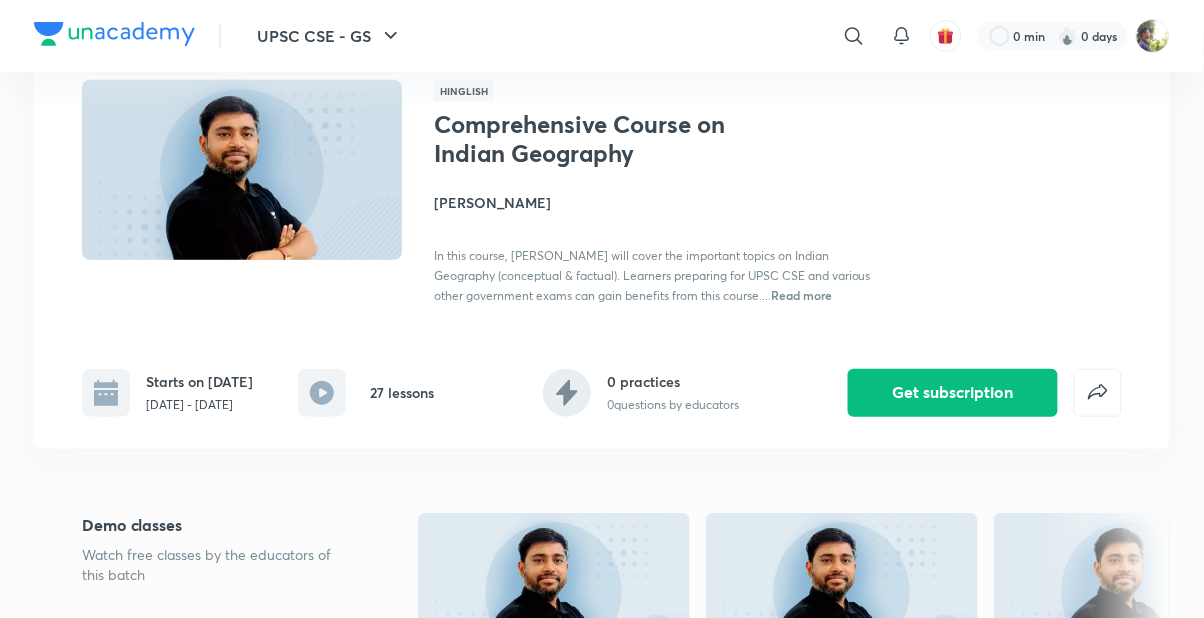 scroll, scrollTop: 131, scrollLeft: 0, axis: vertical 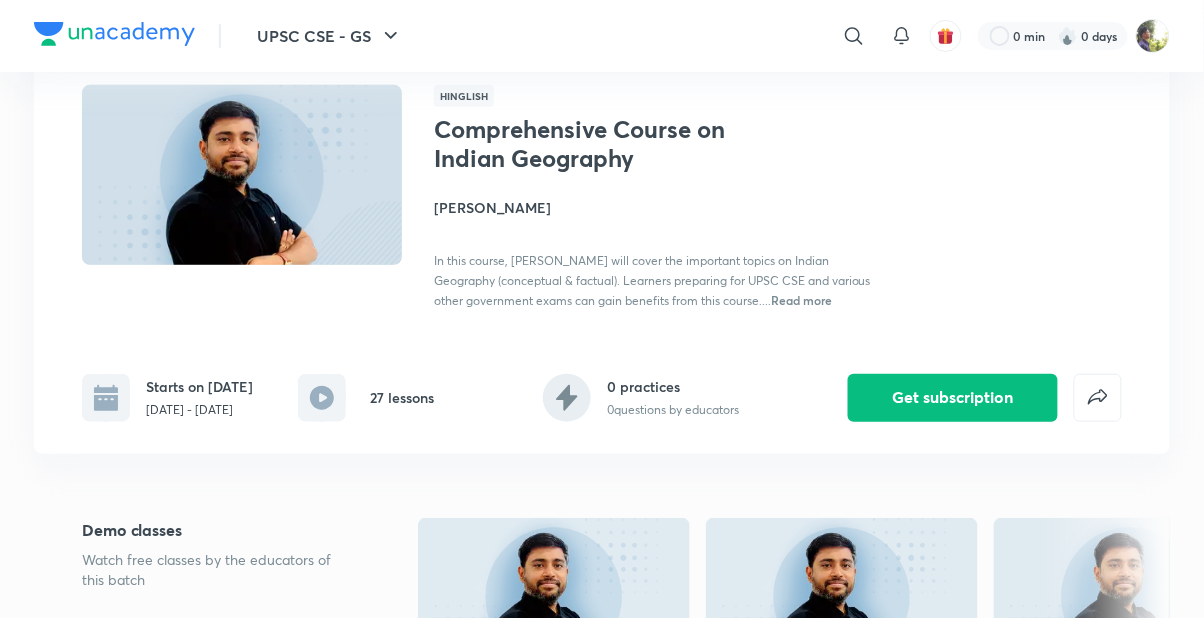 click on "Get subscription" at bounding box center (953, 398) 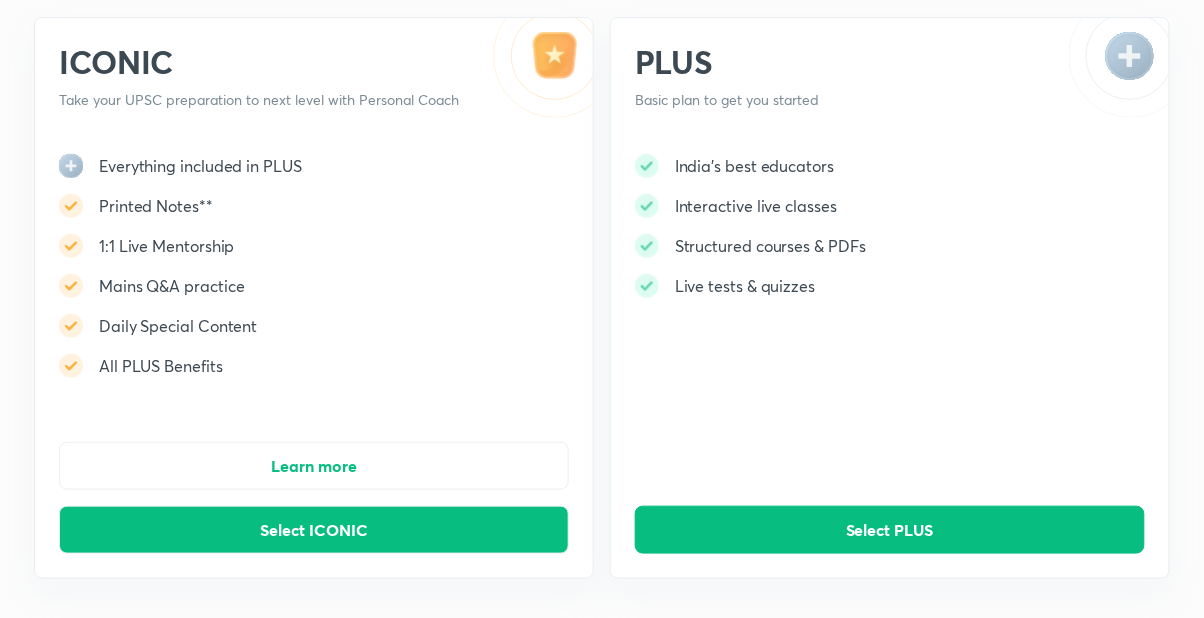 scroll, scrollTop: 0, scrollLeft: 0, axis: both 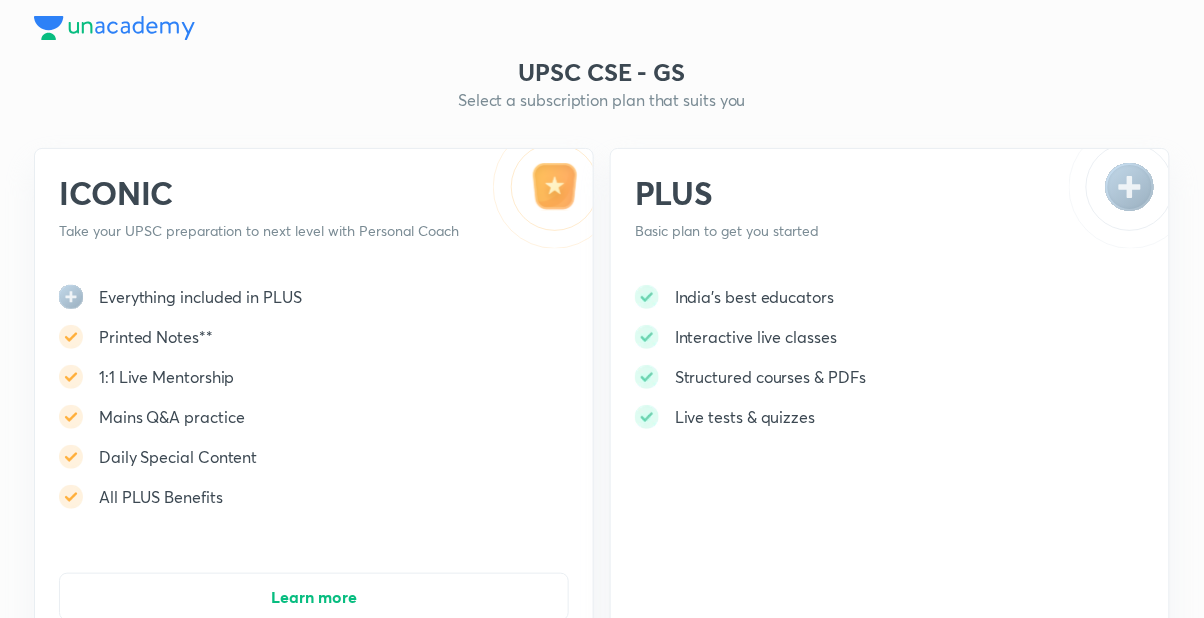 click on "Select ICONIC" at bounding box center [314, 661] 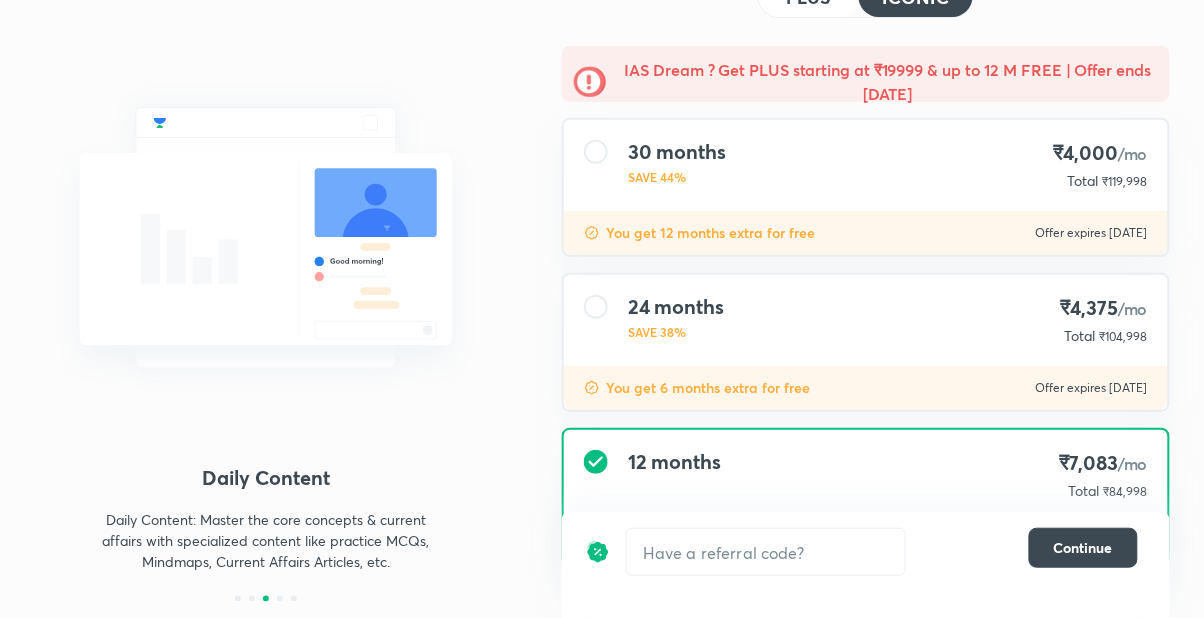 scroll, scrollTop: 138, scrollLeft: 0, axis: vertical 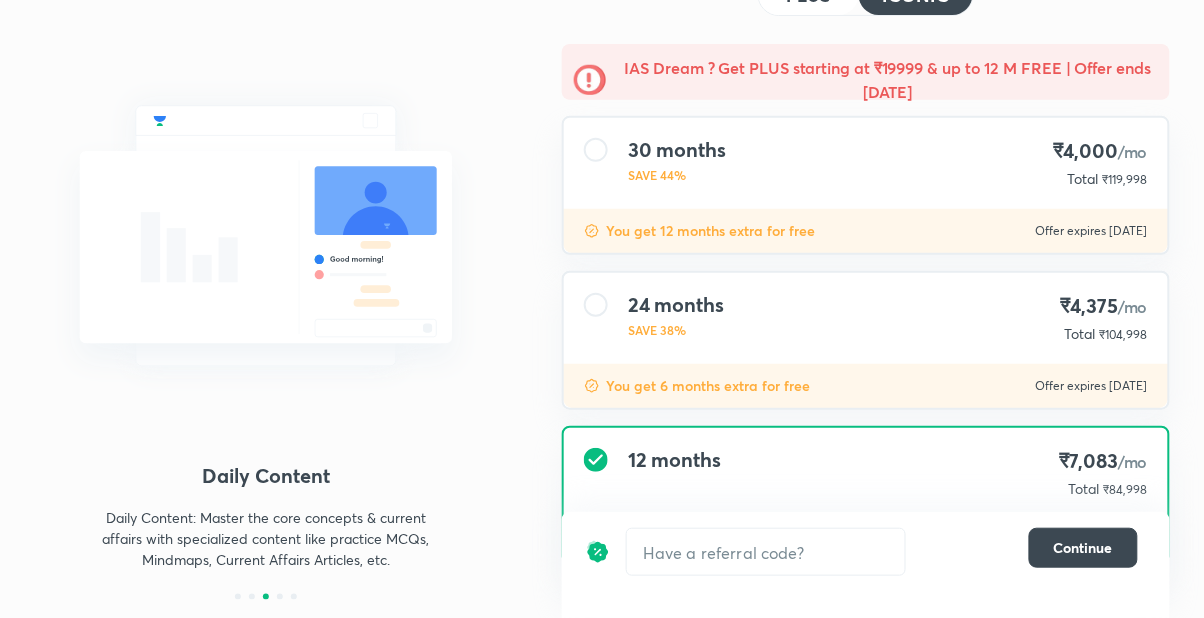 click on "1:1 Live Mentorship Get personalized expert guidance on exam strategy and get help whenever you are stuck
Printed Notes Notes available on Iconic subscriptions of 1 year and above Daily Content Daily Content: Master the core concepts & current affairs with specialized content like practice MCQs, Mindmaps, Current Affairs Articles, etc. Mains Q&A Practice Strengthen your mains answer writing through regular practice with evaluation and personalized feedback All Benefits of Plus Live classes from top educators, mock tests & quizzes, structured batch courses in line with exam syllabus UPSC CSE - GS subscription PLUS ICONIC IAS Dream ? Get PLUS starting at  ₹19999 & up to 12 M FREE | Offer ends [DATE] months SAVE 44% ₹4,000  /mo Total ₹119,998 You get 12 months extra for free Offer expires [DATE] 24 months SAVE 38% ₹4,375  /mo Total ₹104,998 You get 6 months extra for free Offer expires [DATE] 12 months ₹7,083  /mo Total ₹84,998 You get 3 months extra for free ​ Continue" at bounding box center (602, 287) 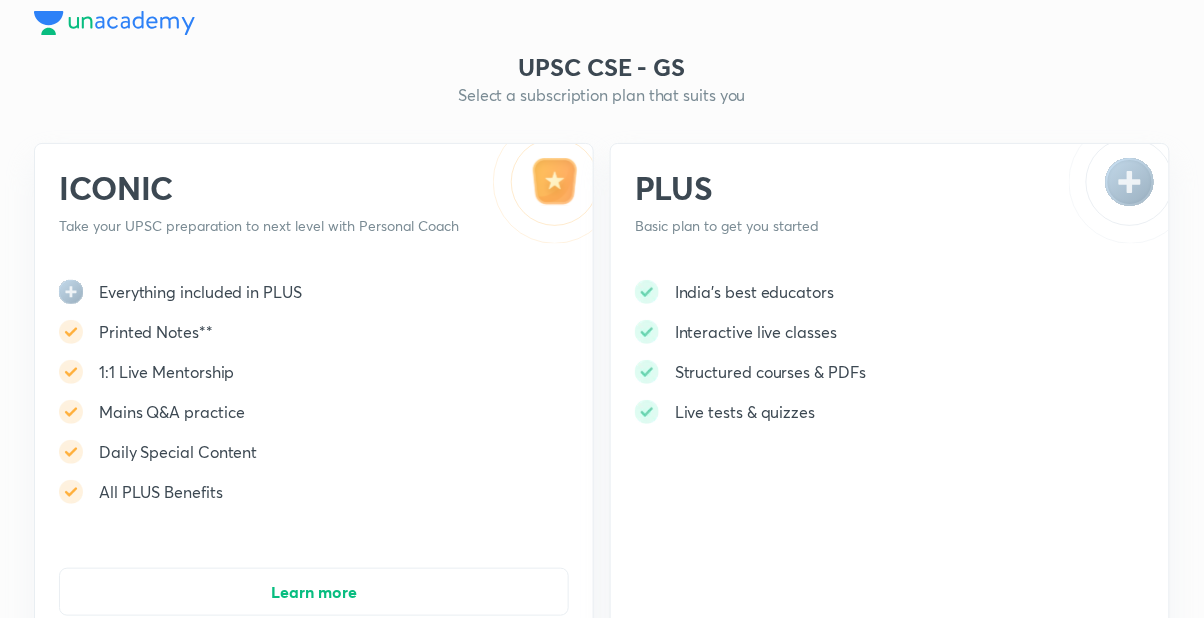 scroll, scrollTop: 131, scrollLeft: 0, axis: vertical 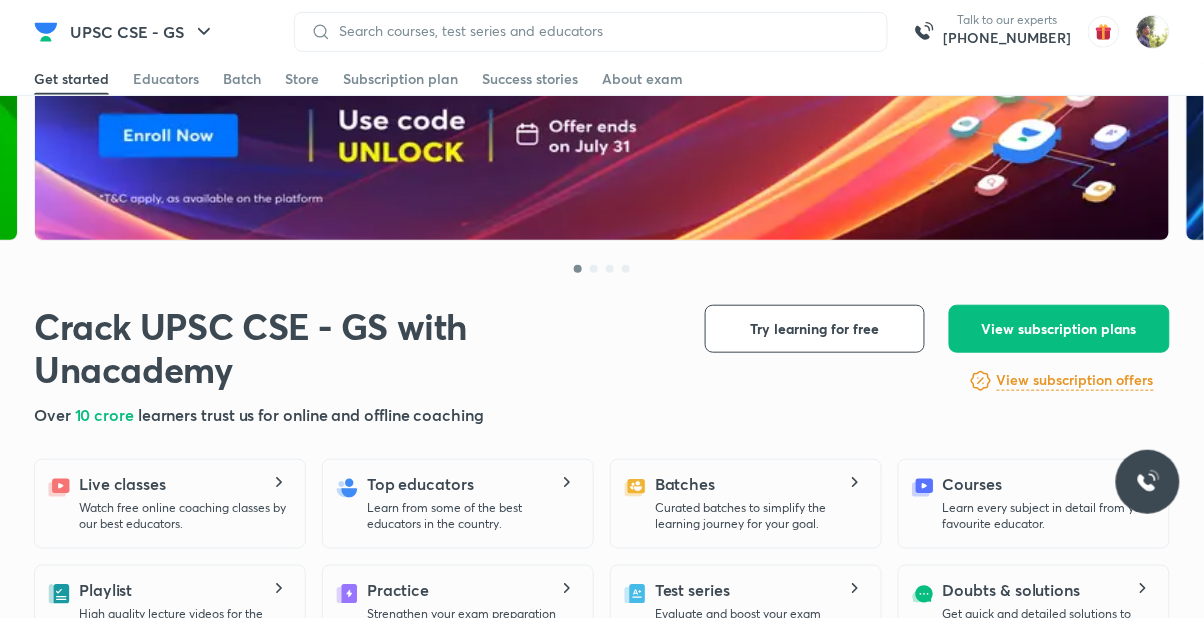 click at bounding box center (603, 71) 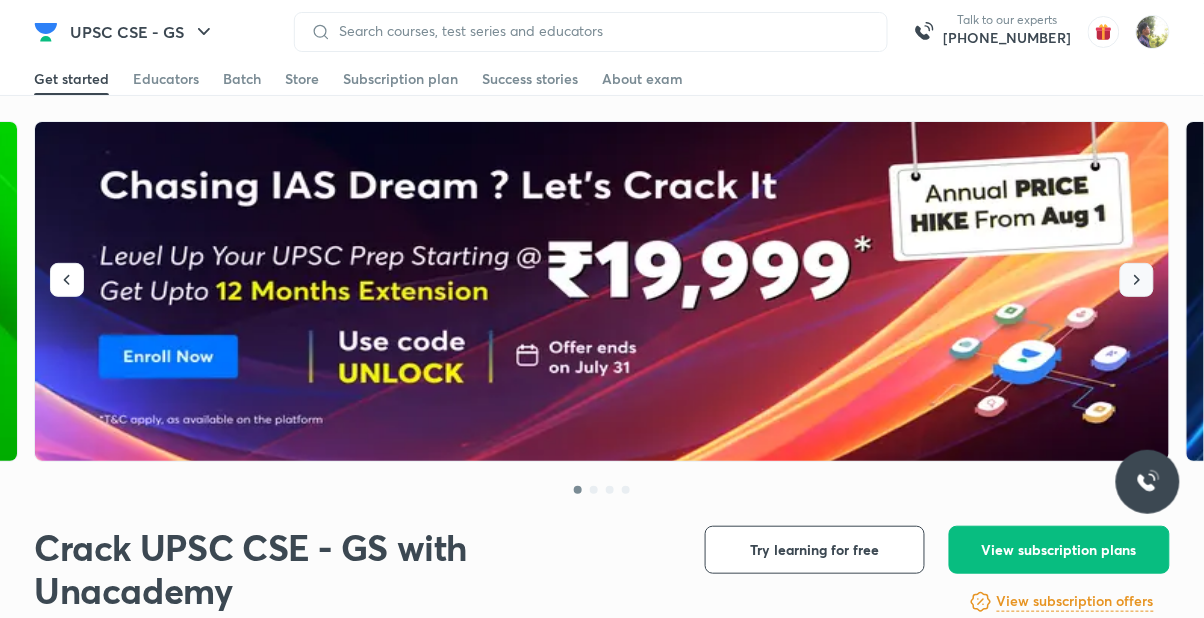 click 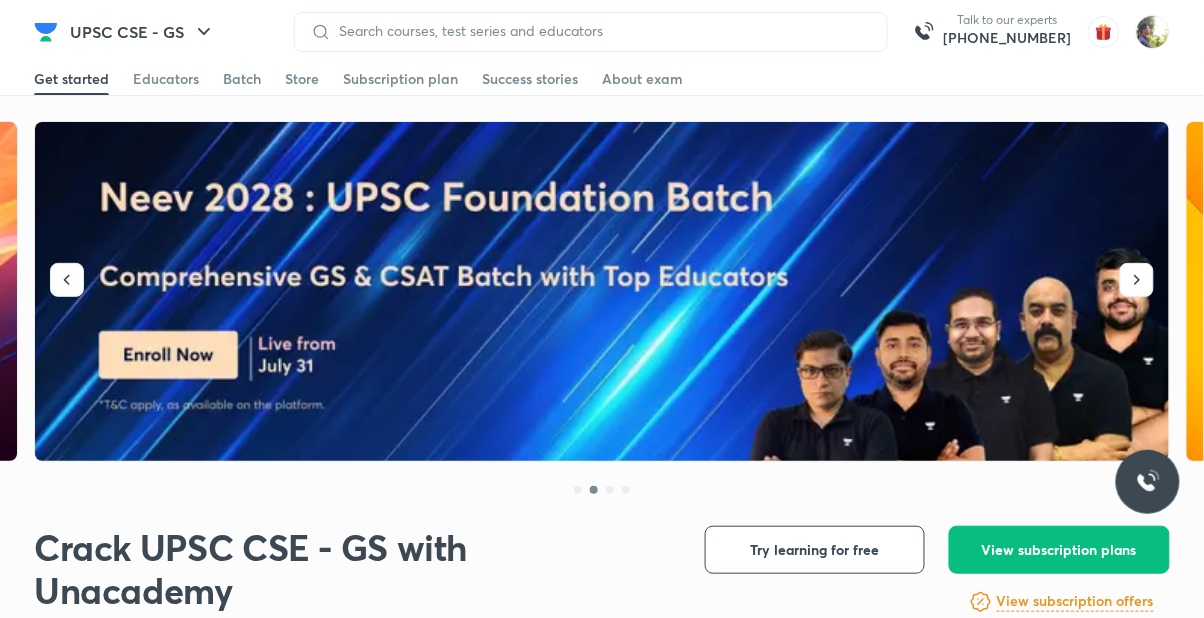 click at bounding box center (603, 292) 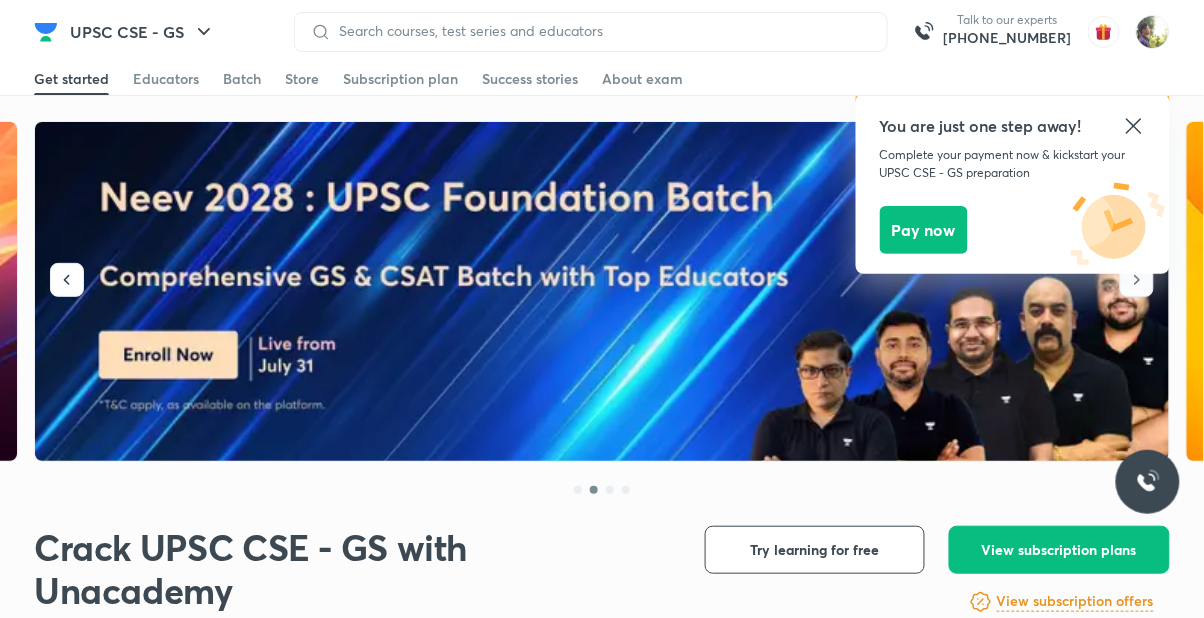 click 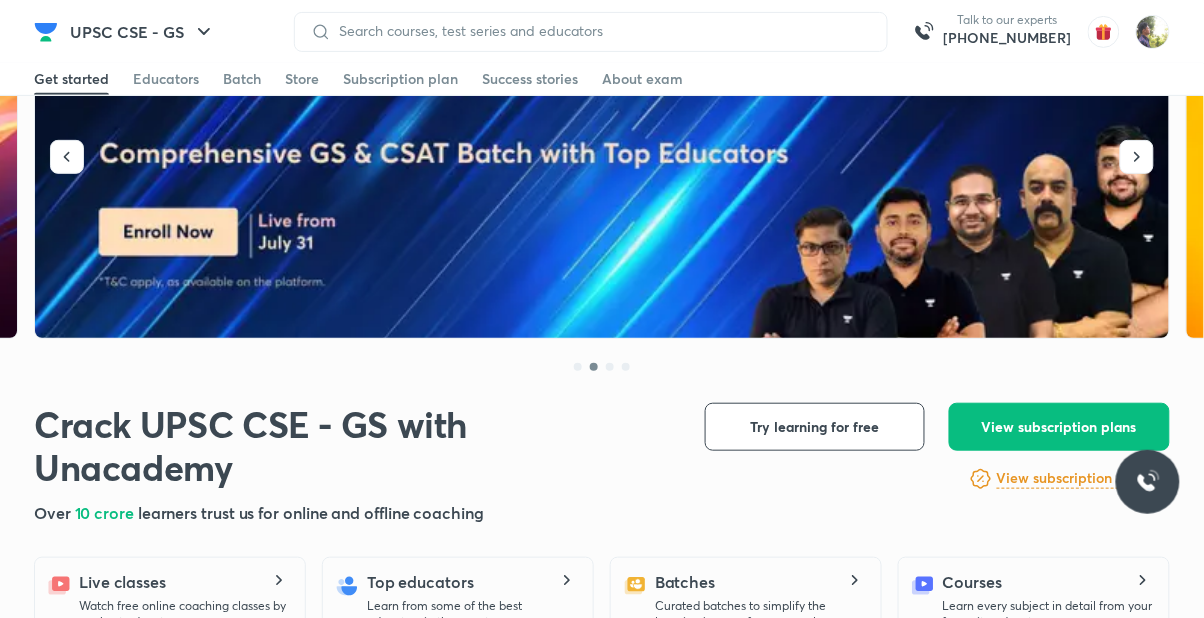 scroll, scrollTop: 0, scrollLeft: 0, axis: both 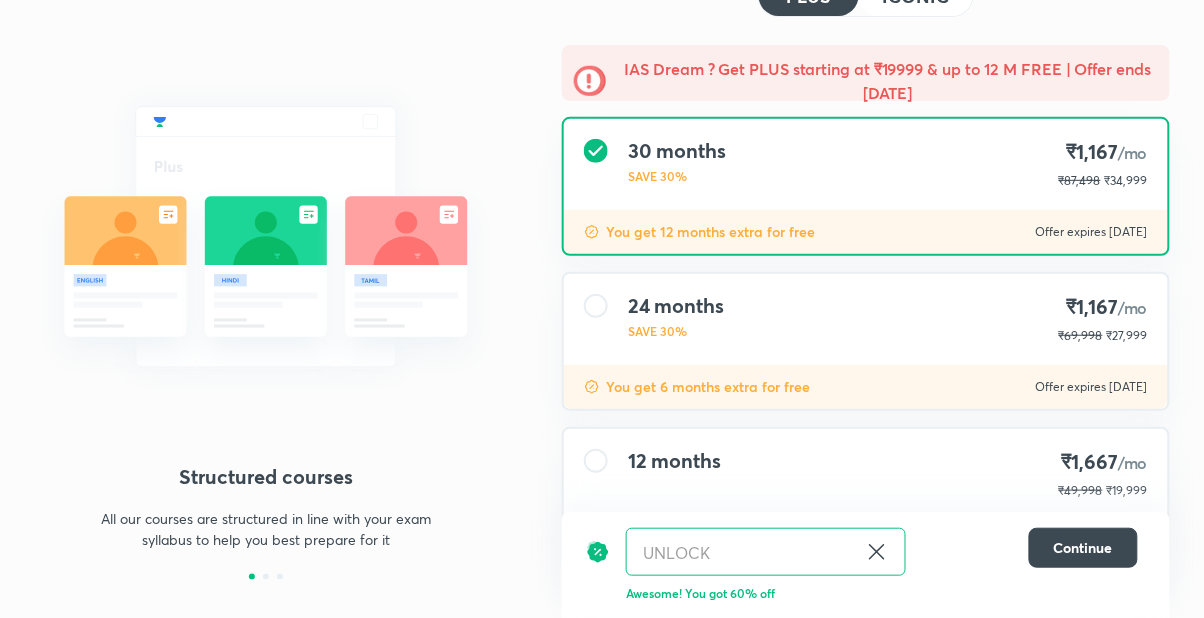 click on "12 months ₹1,667  /mo ₹49,998 ₹19,999" at bounding box center (866, 474) 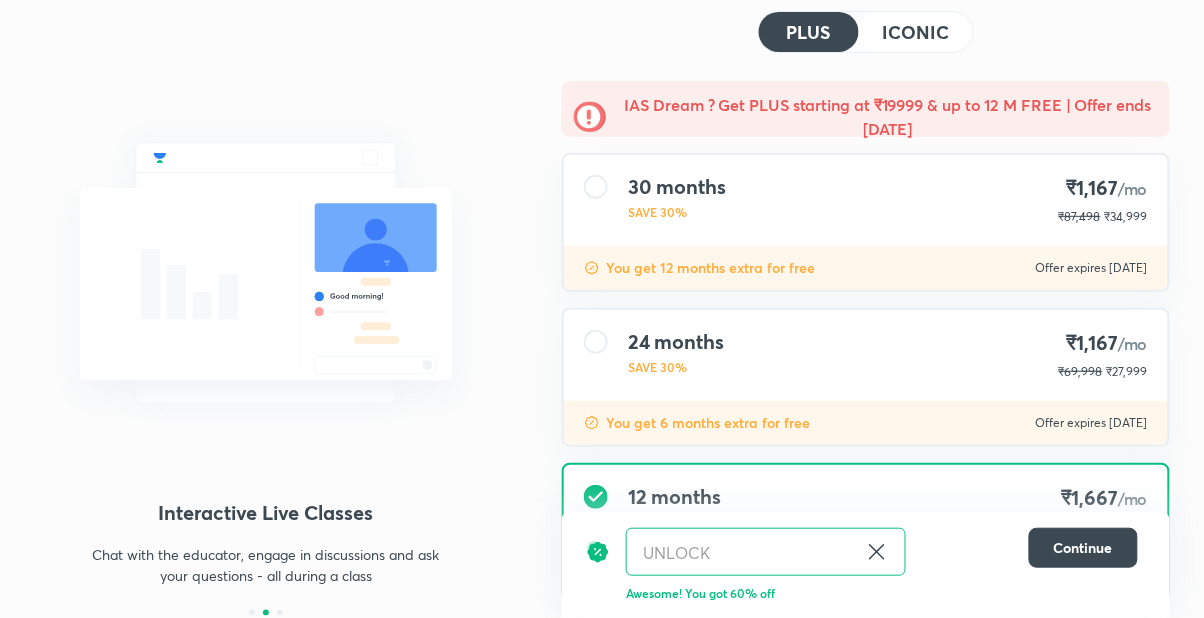 scroll, scrollTop: 0, scrollLeft: 0, axis: both 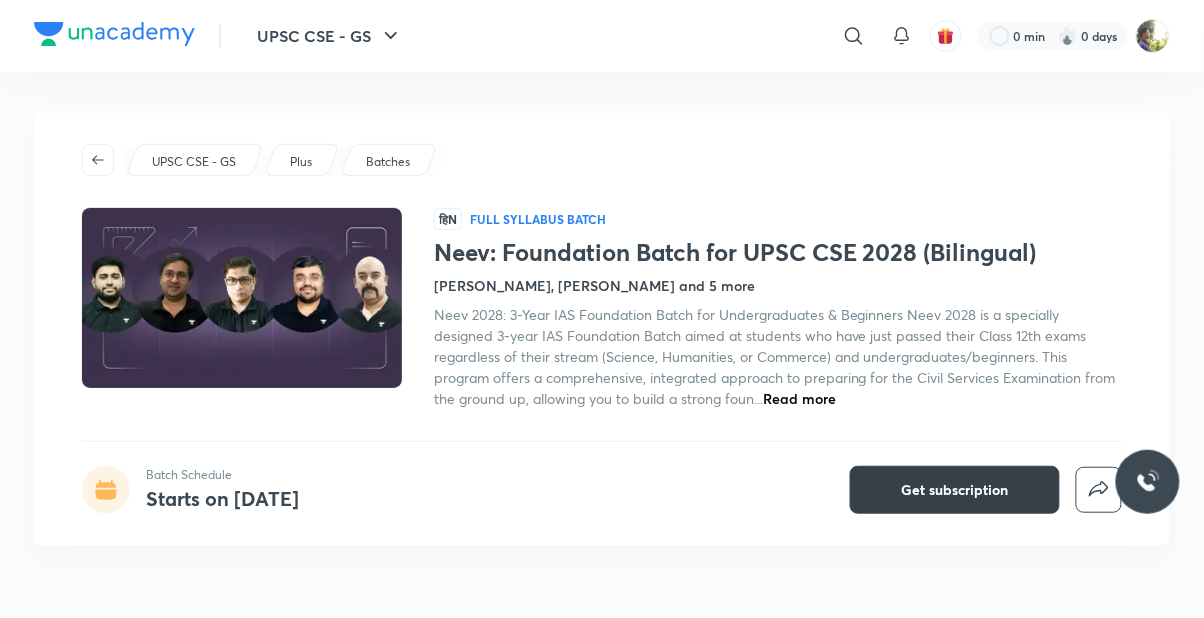 click on "Get subscription" at bounding box center (955, 490) 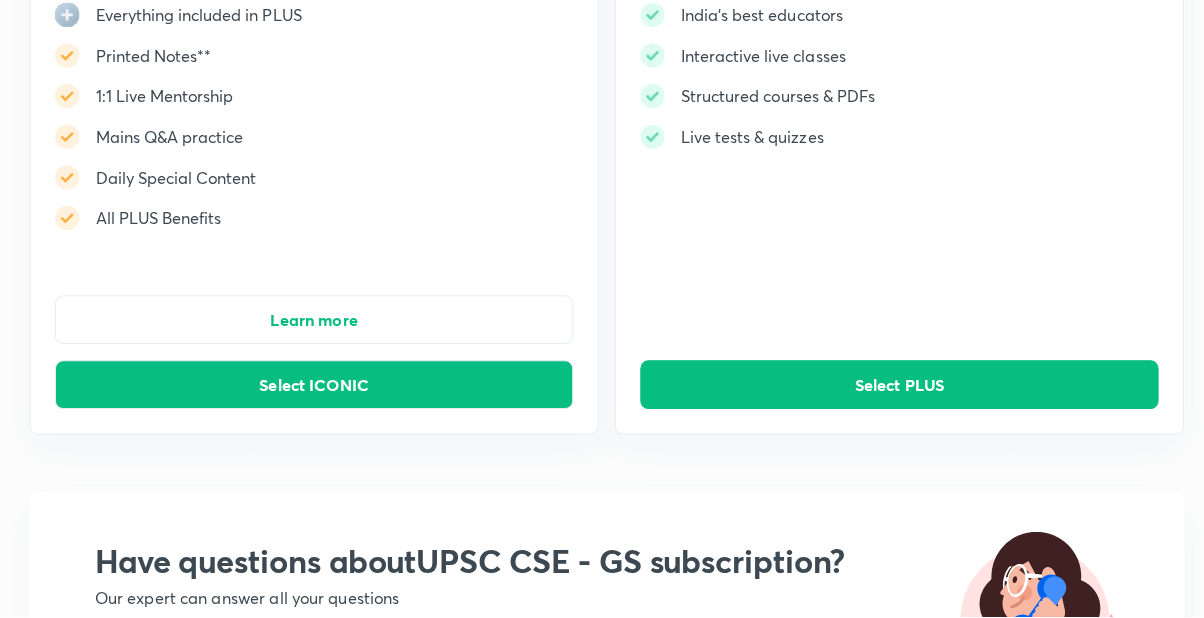 scroll, scrollTop: 272, scrollLeft: 0, axis: vertical 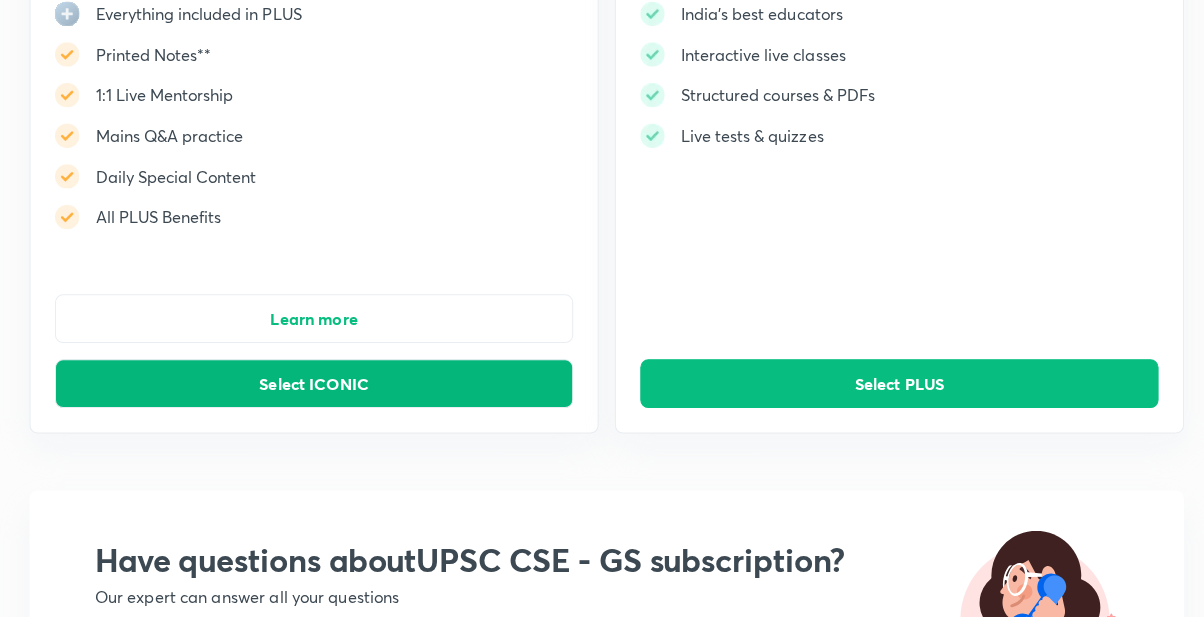 click on "Select ICONIC" at bounding box center [314, 389] 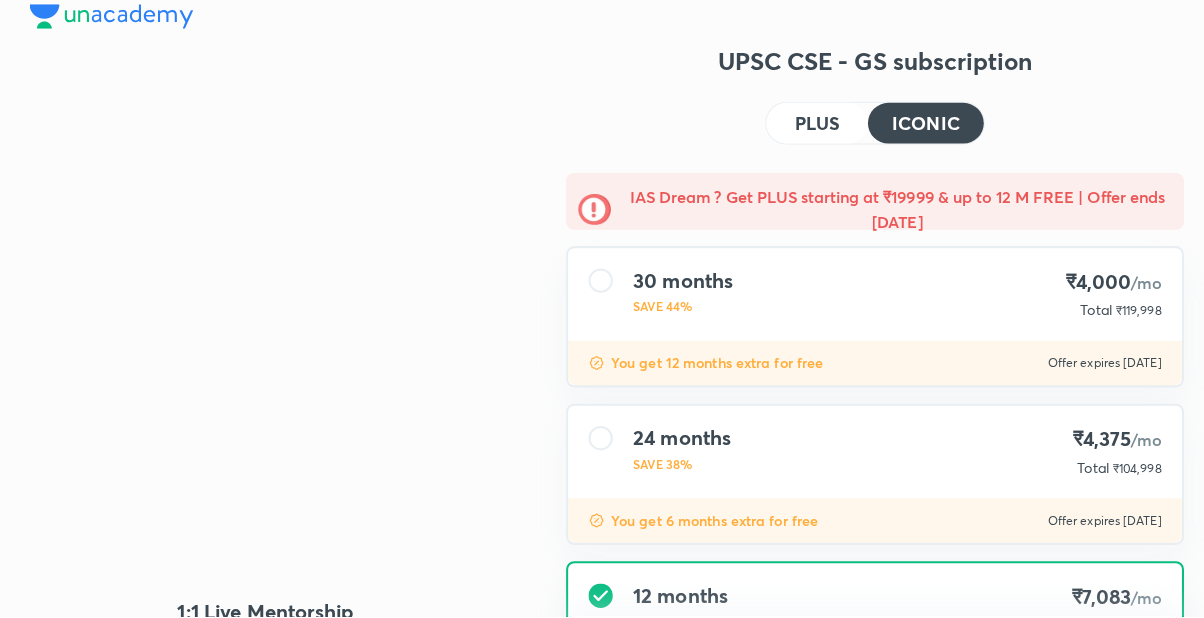 scroll, scrollTop: 139, scrollLeft: 0, axis: vertical 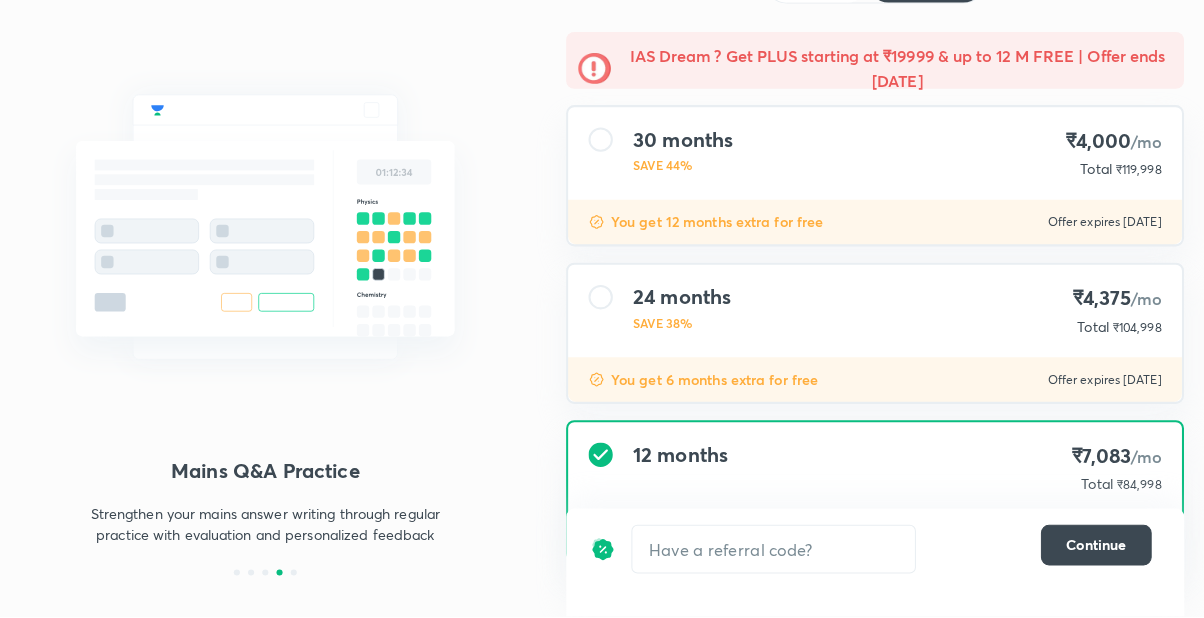 click at bounding box center (766, 552) 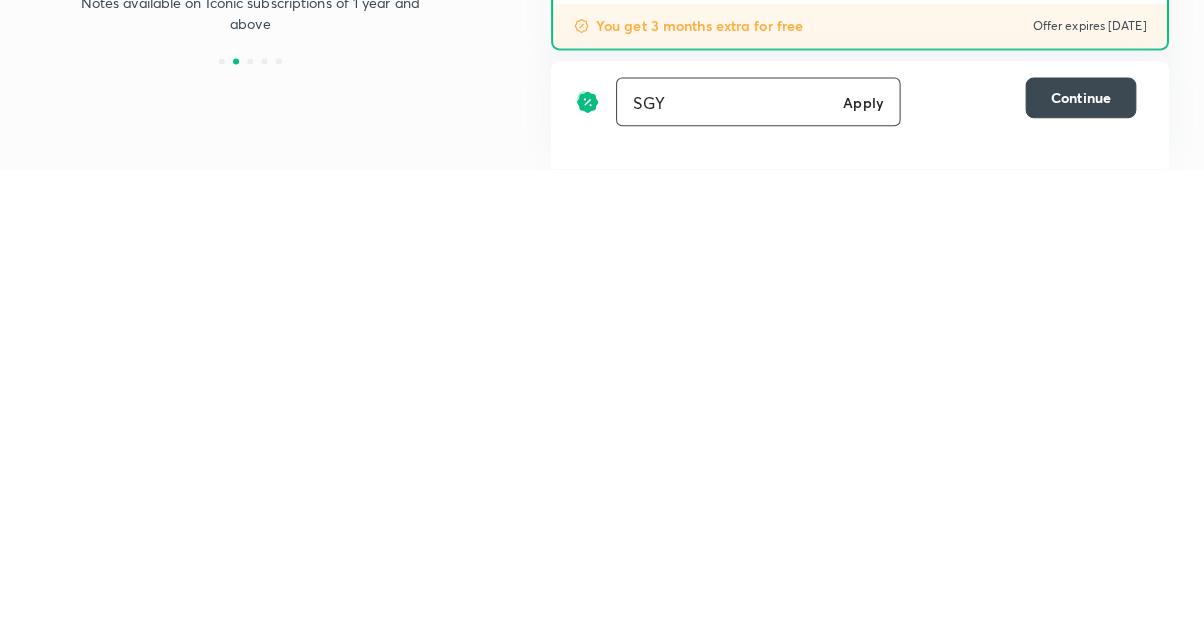 scroll, scrollTop: 224, scrollLeft: 0, axis: vertical 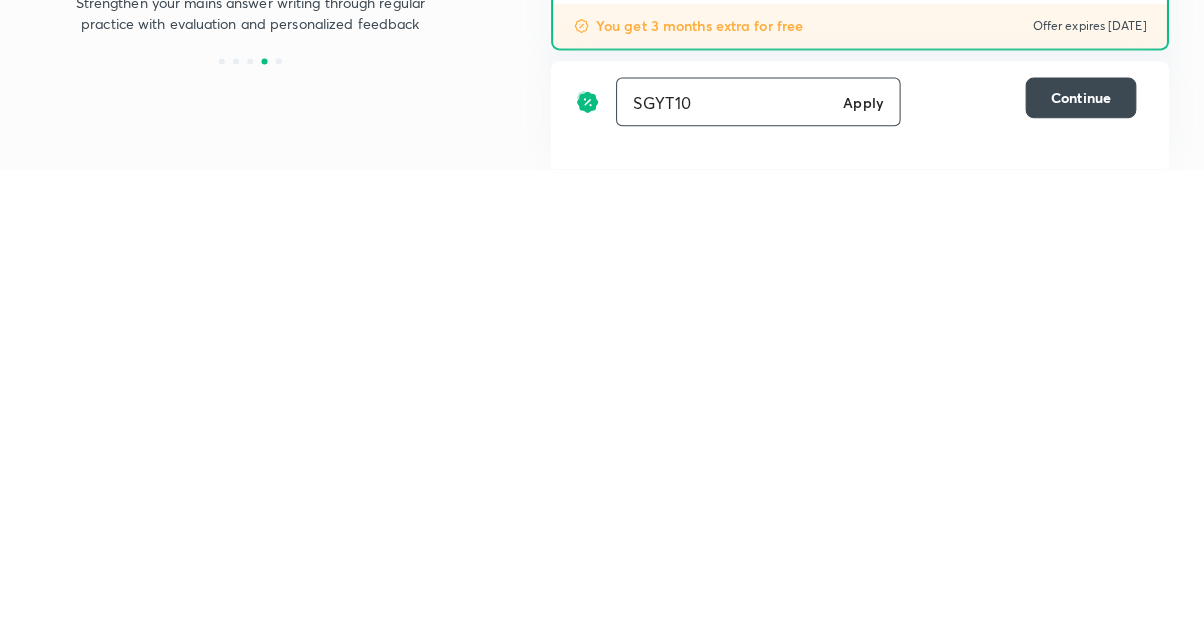type on "SGYT10" 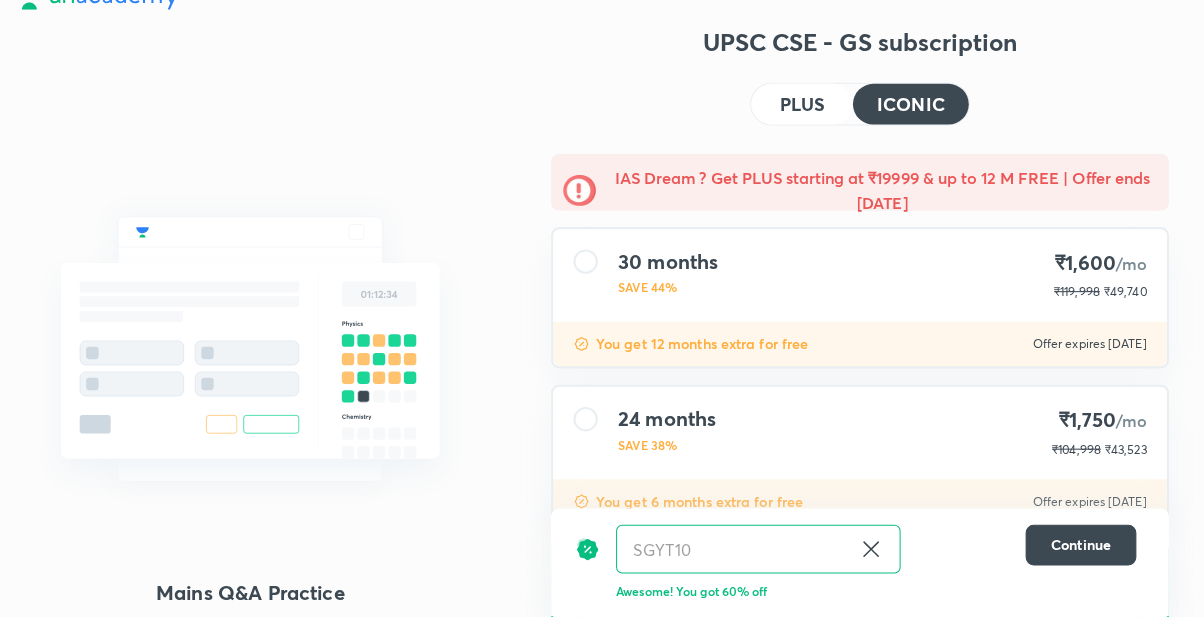 scroll, scrollTop: 137, scrollLeft: 0, axis: vertical 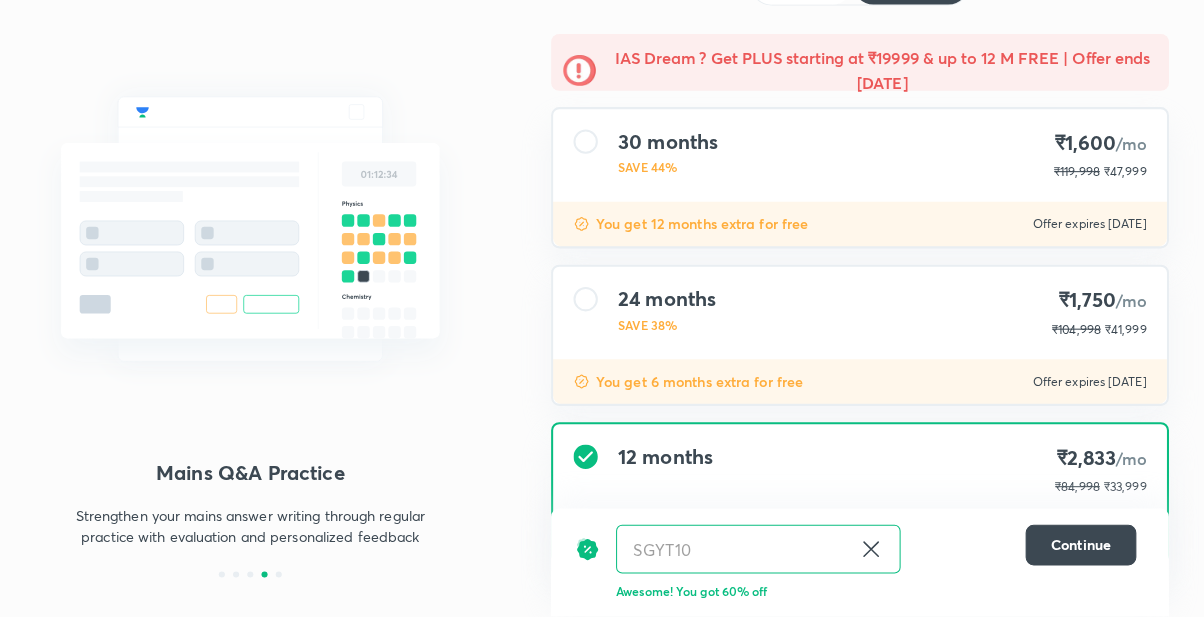 click 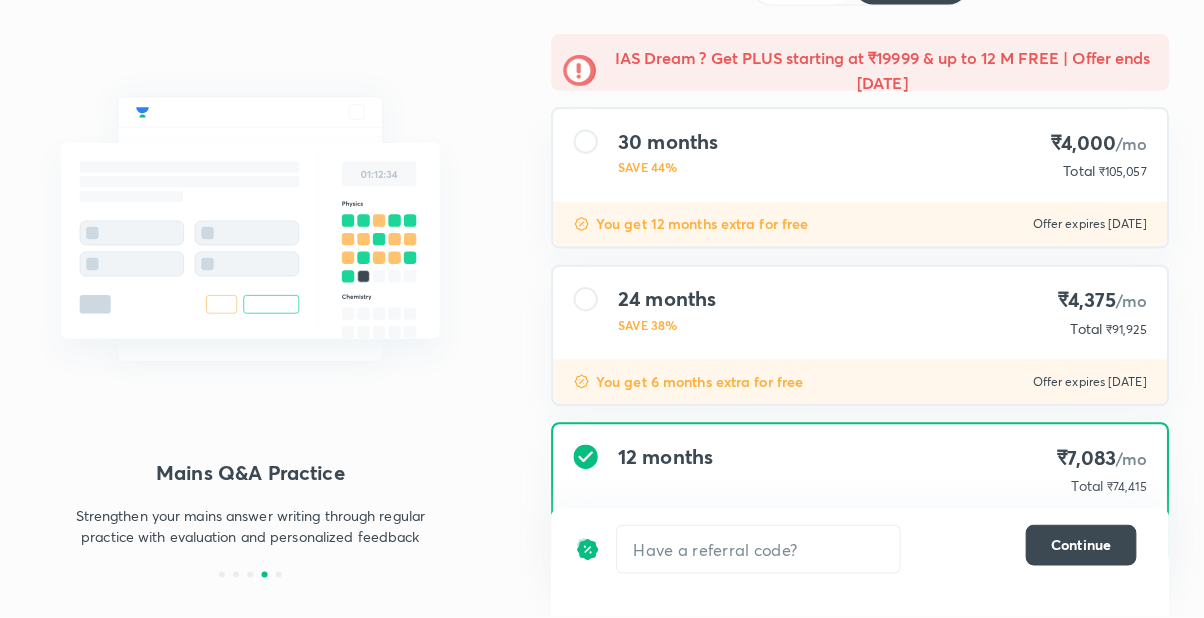 scroll, scrollTop: 0, scrollLeft: 0, axis: both 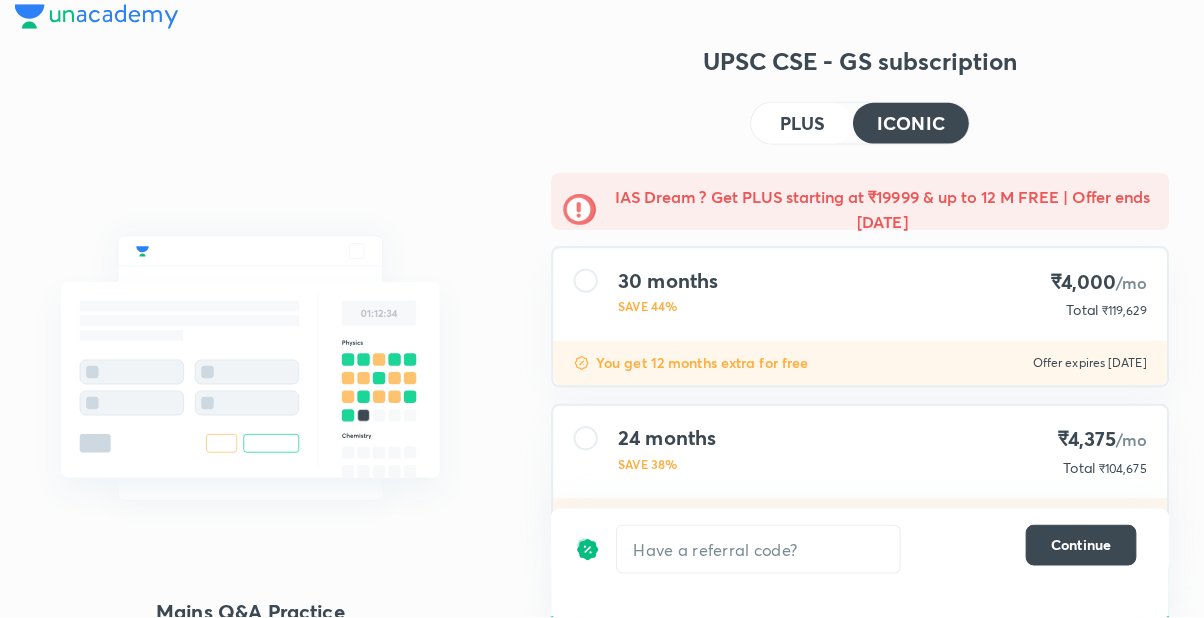 click at bounding box center (766, 552) 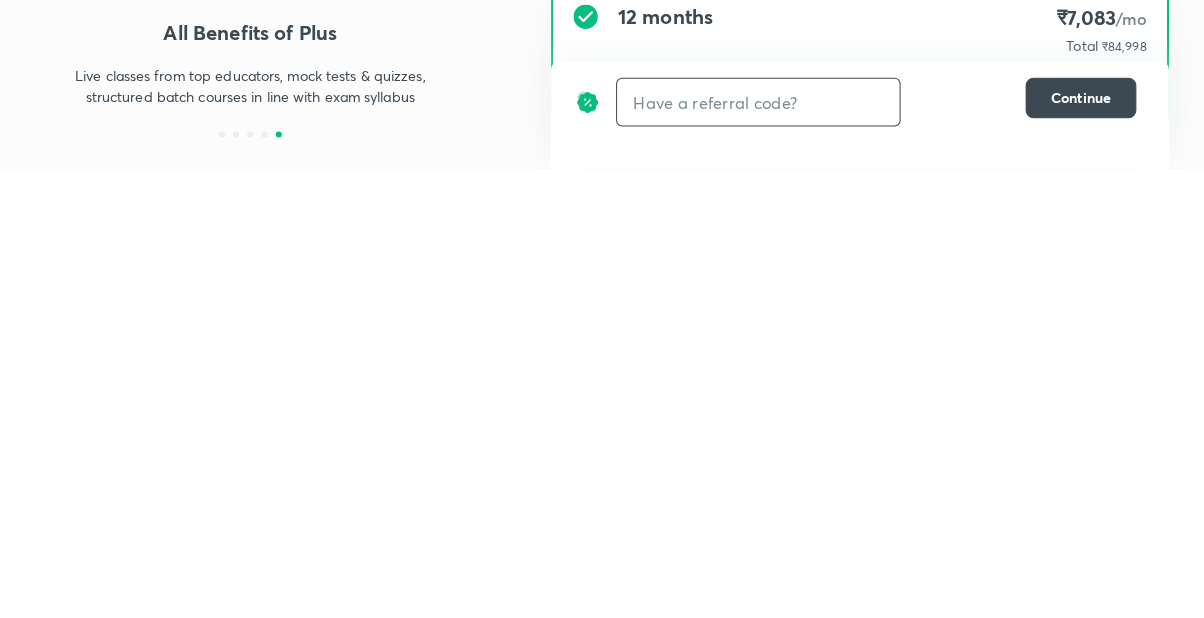 scroll, scrollTop: 147, scrollLeft: 0, axis: vertical 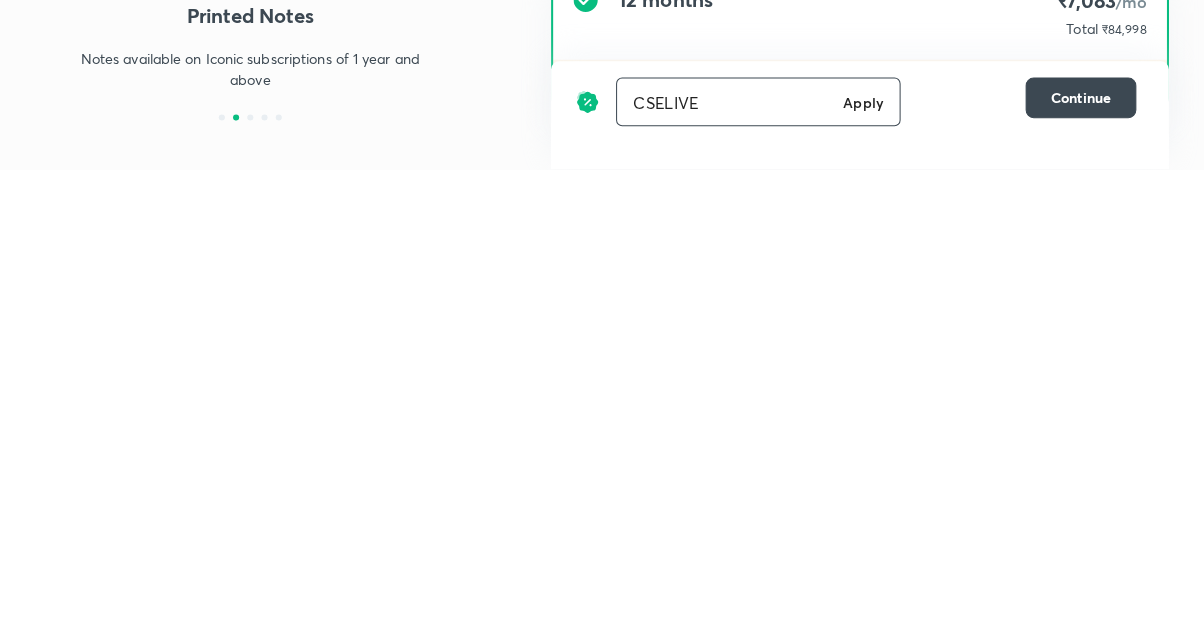 type on "CSELIVE" 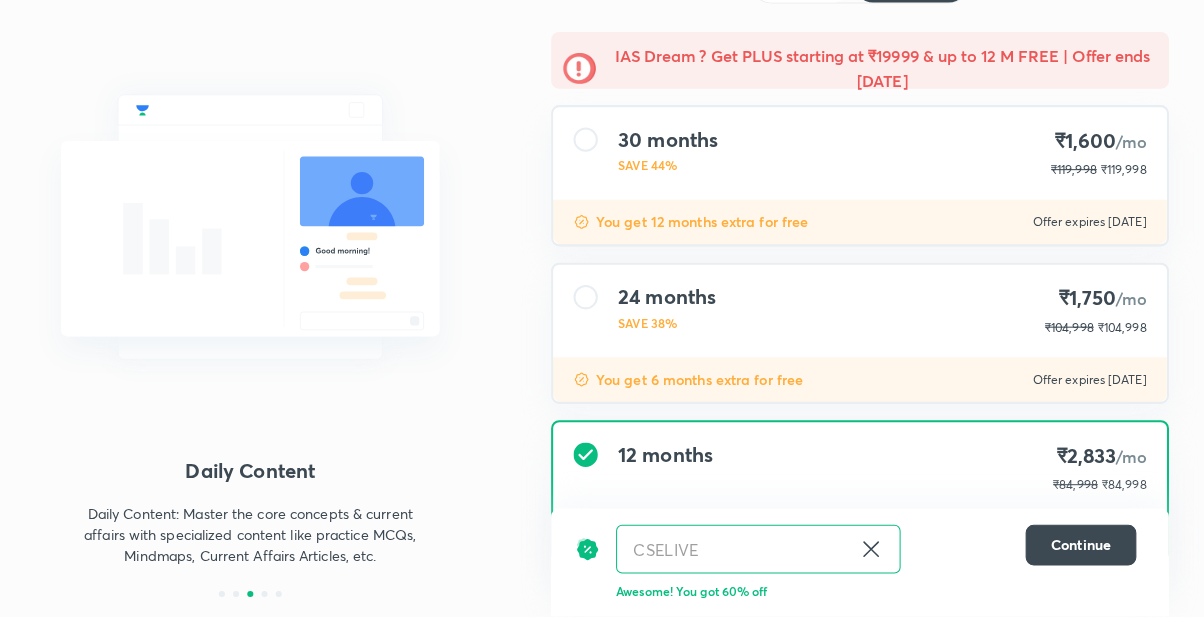 scroll, scrollTop: 137, scrollLeft: 0, axis: vertical 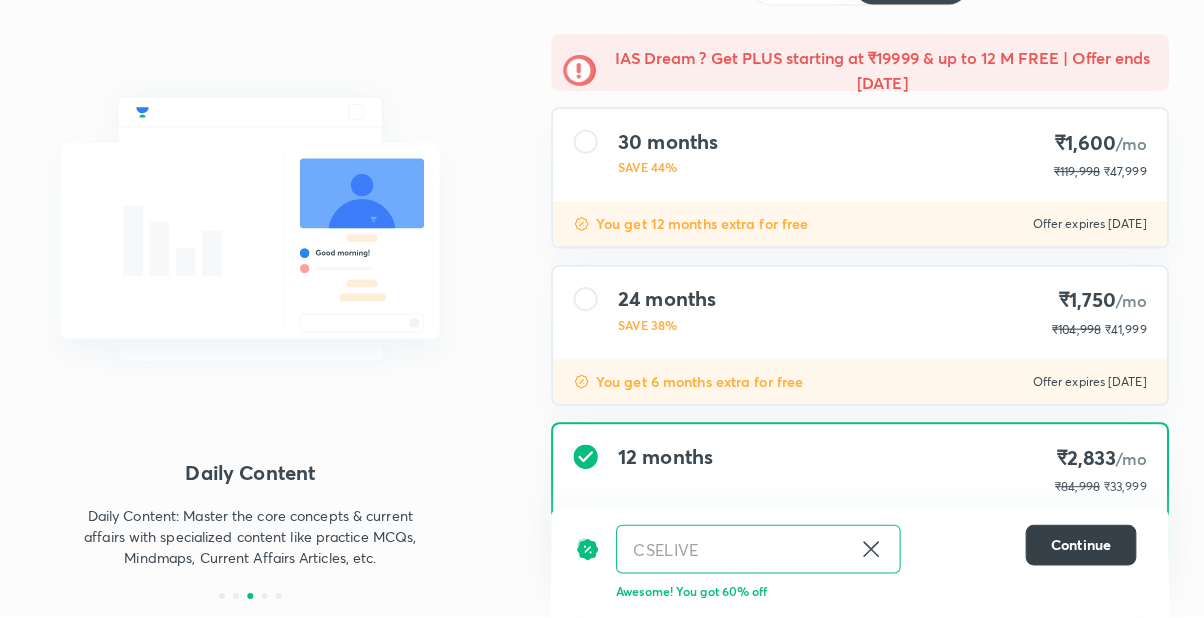 click on "Continue" at bounding box center [1083, 548] 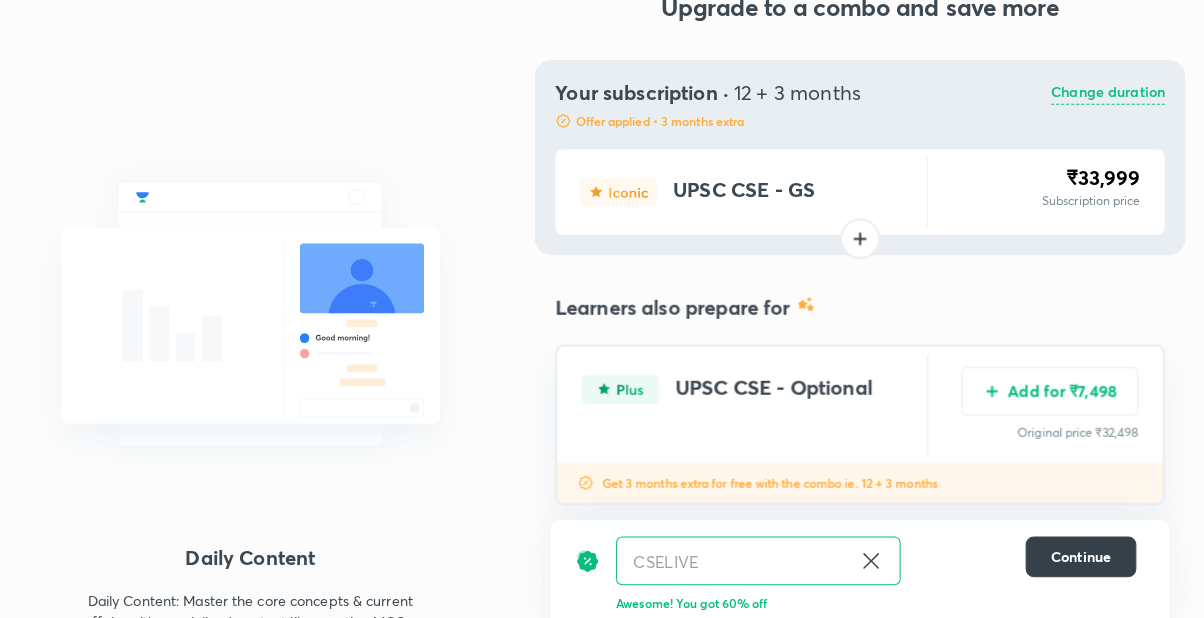 scroll, scrollTop: 0, scrollLeft: 0, axis: both 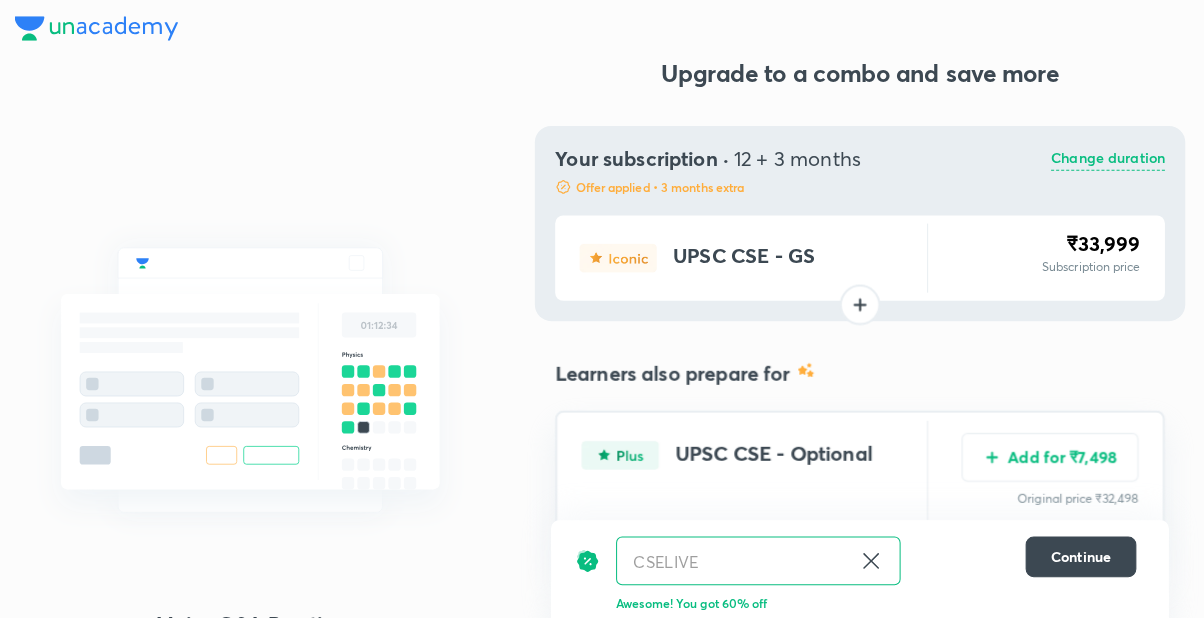 click on "UPSC CSE - GS" at bounding box center [761, 254] 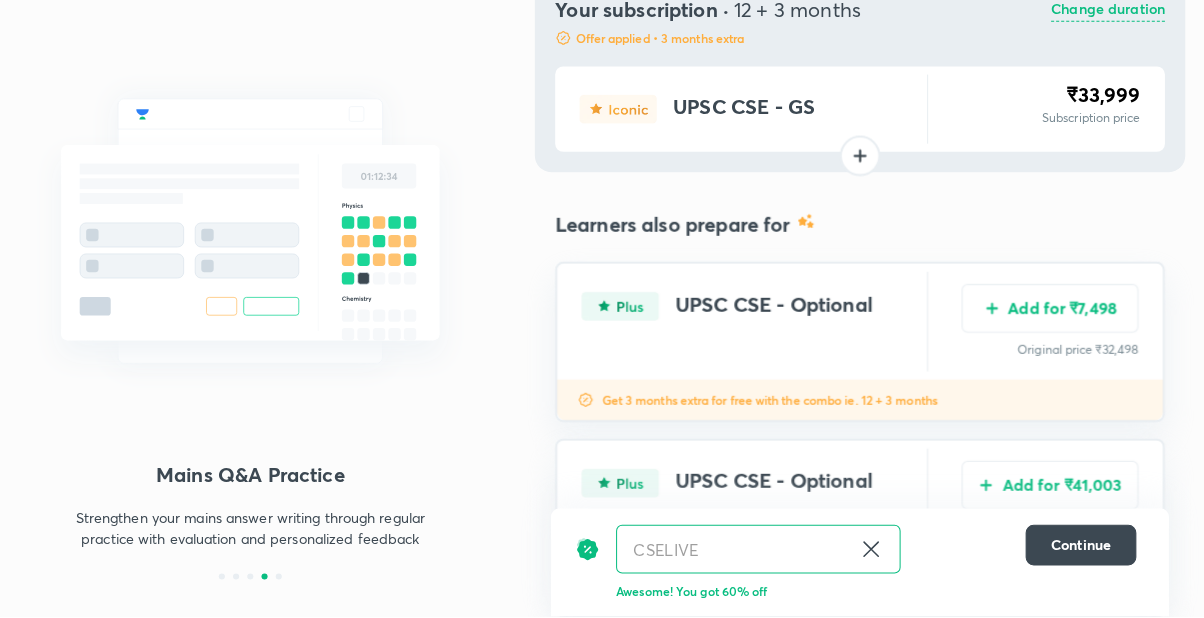 scroll, scrollTop: 196, scrollLeft: 0, axis: vertical 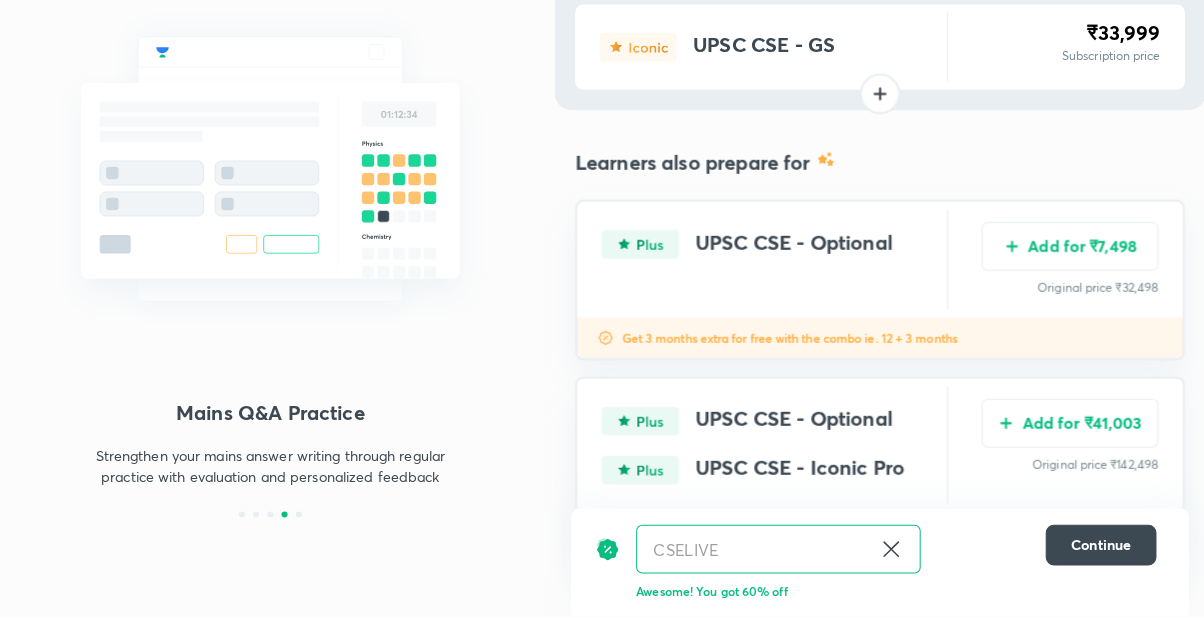 click on "UPSC CSE - Optional UPSC CSE - Iconic Pro" at bounding box center (762, 450) 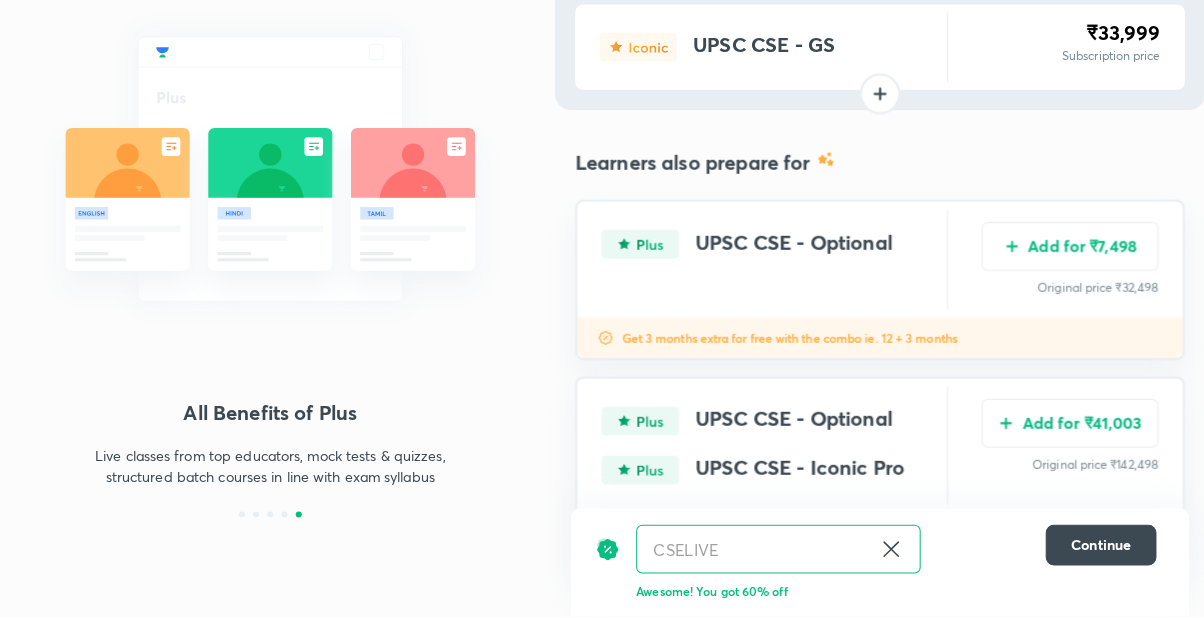click on "UPSC CSE - Optional" at bounding box center [781, 426] 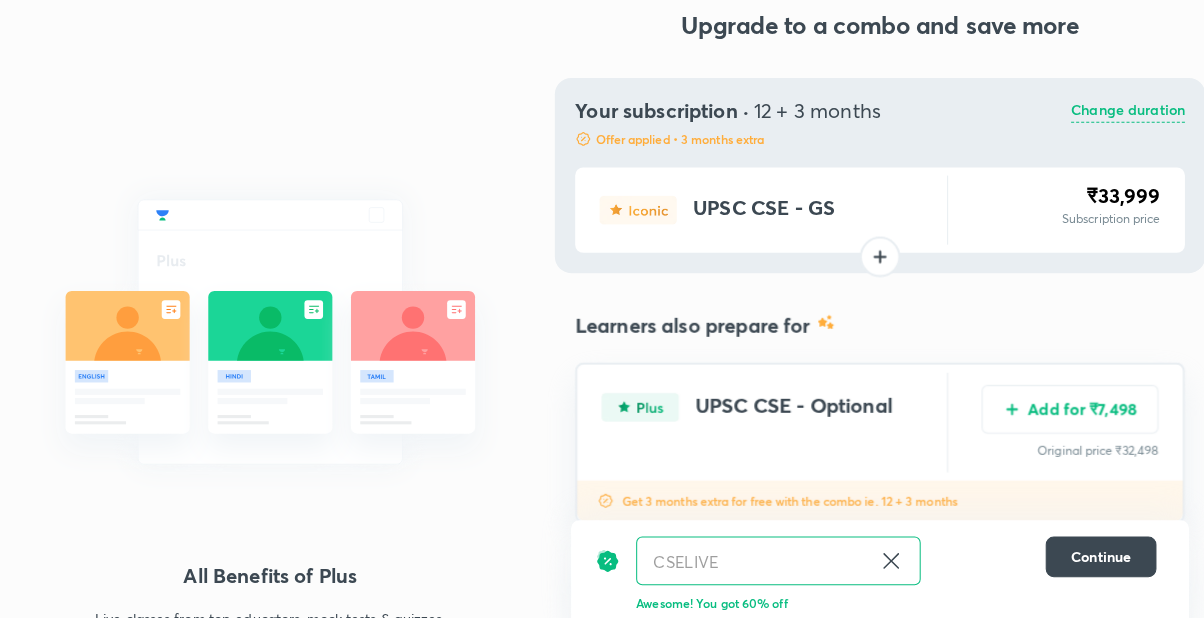 scroll, scrollTop: 0, scrollLeft: 0, axis: both 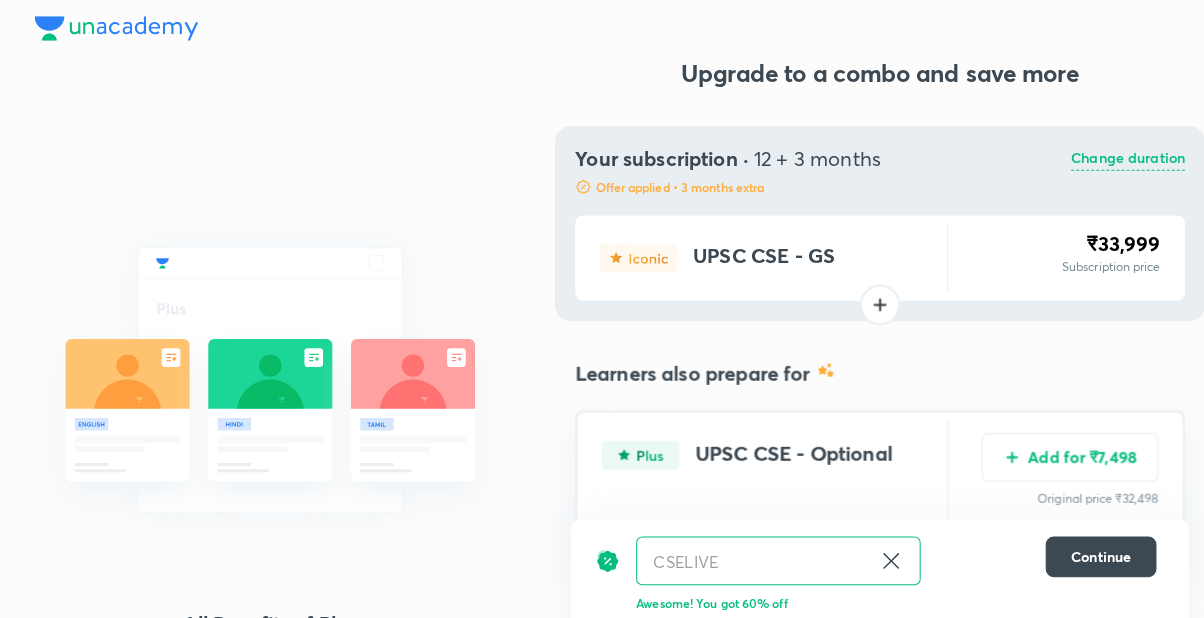 click at bounding box center [866, 300] 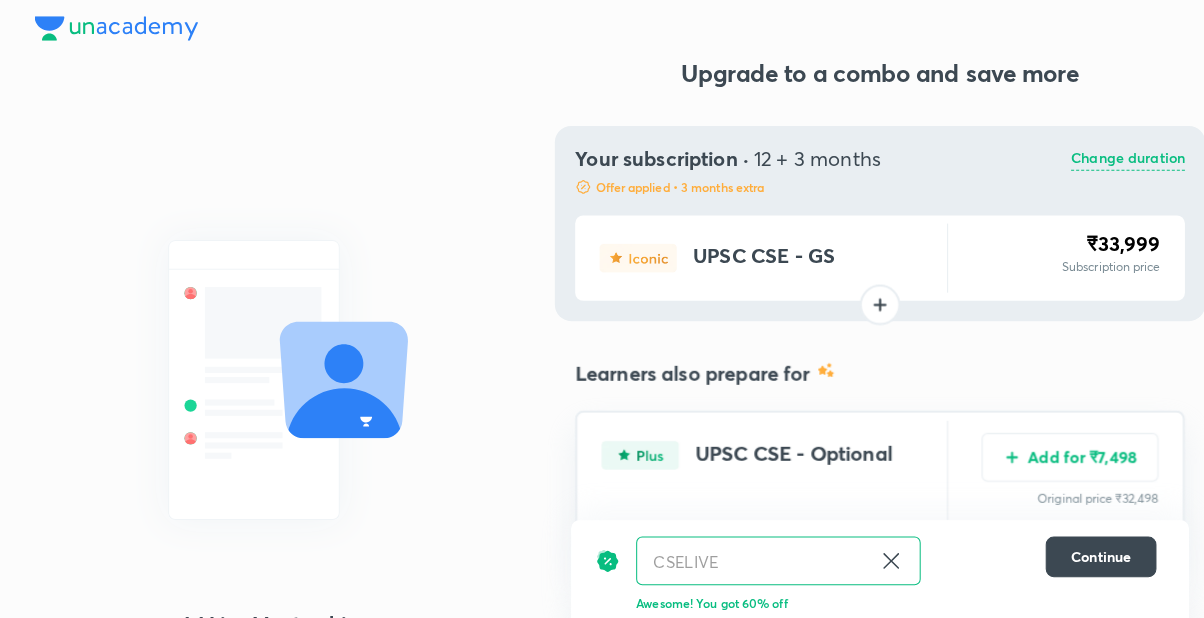click on "UPSC CSE - GS" at bounding box center [761, 254] 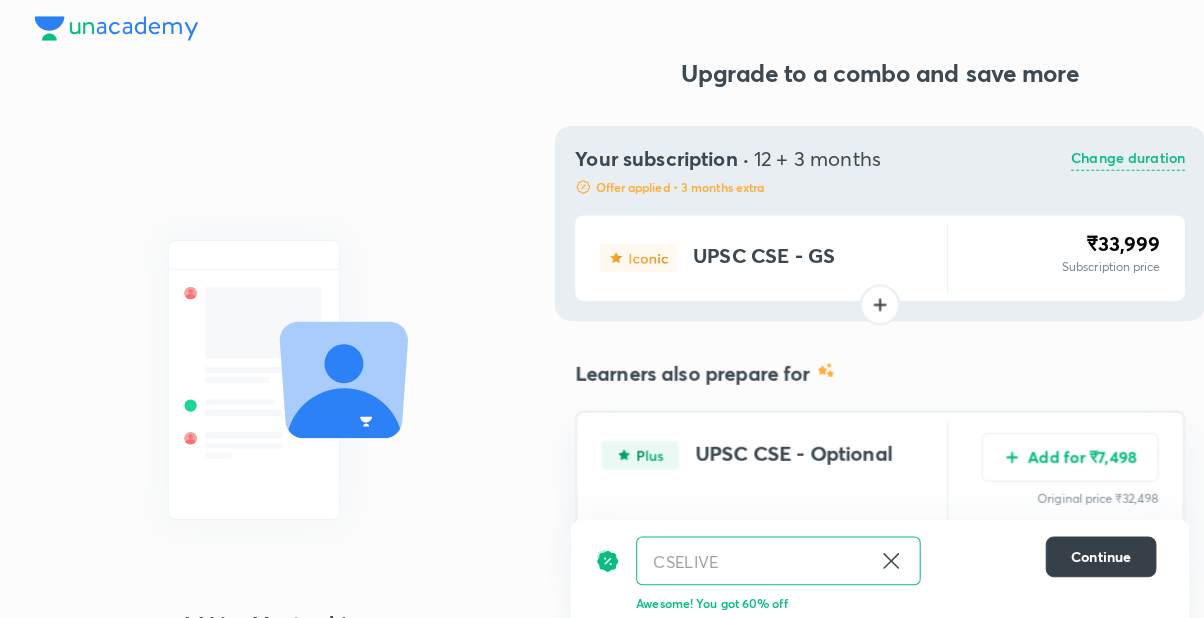 click on "Continue" at bounding box center (1083, 548) 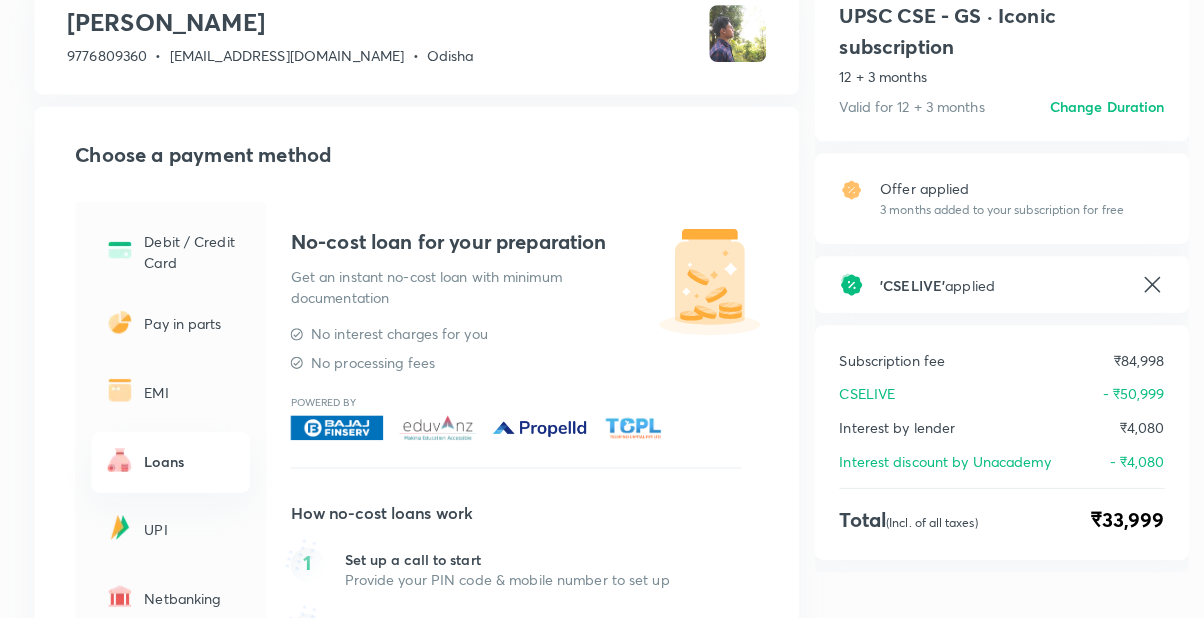 scroll, scrollTop: 0, scrollLeft: 0, axis: both 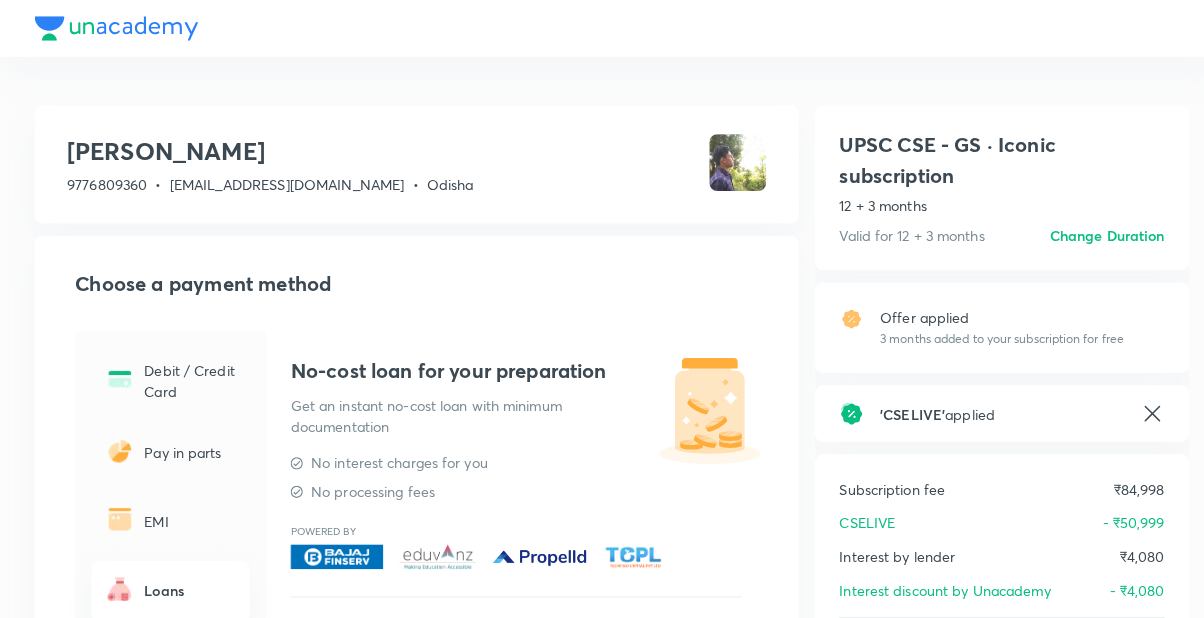click at bounding box center [726, 160] 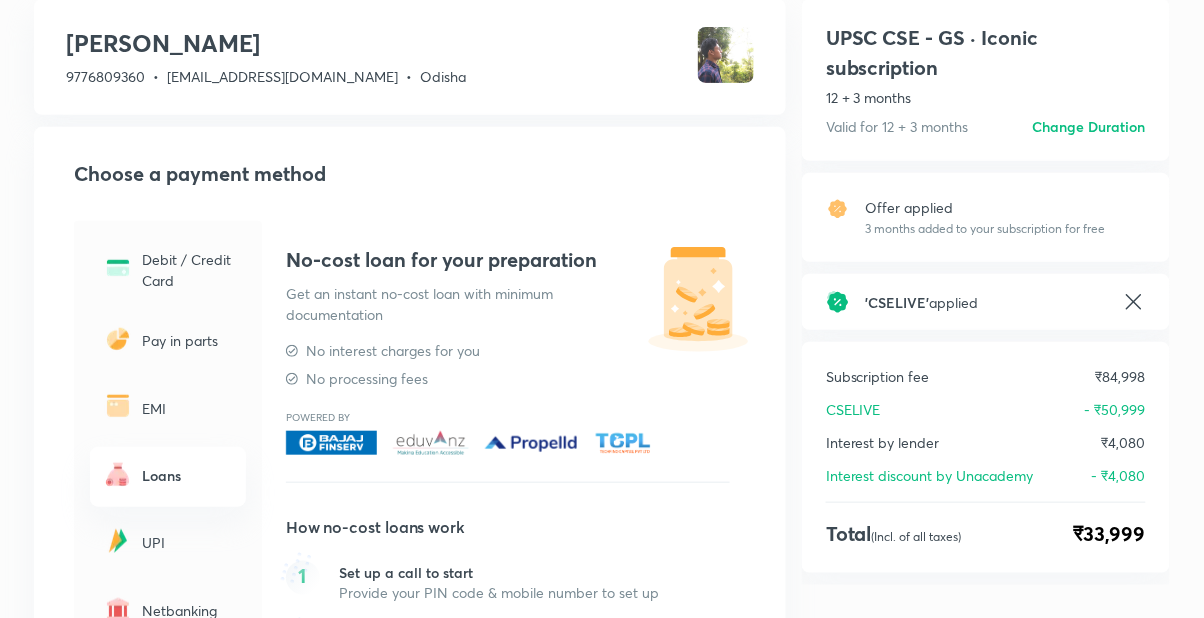 scroll, scrollTop: 104, scrollLeft: 0, axis: vertical 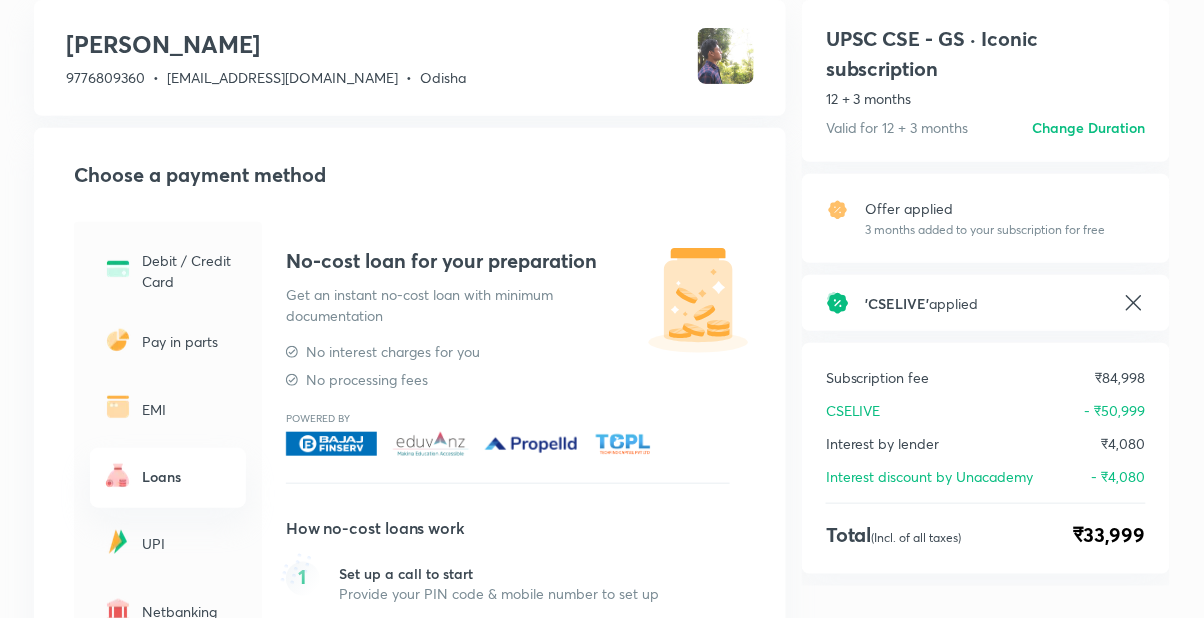 click on "Offer applied" at bounding box center [986, 208] 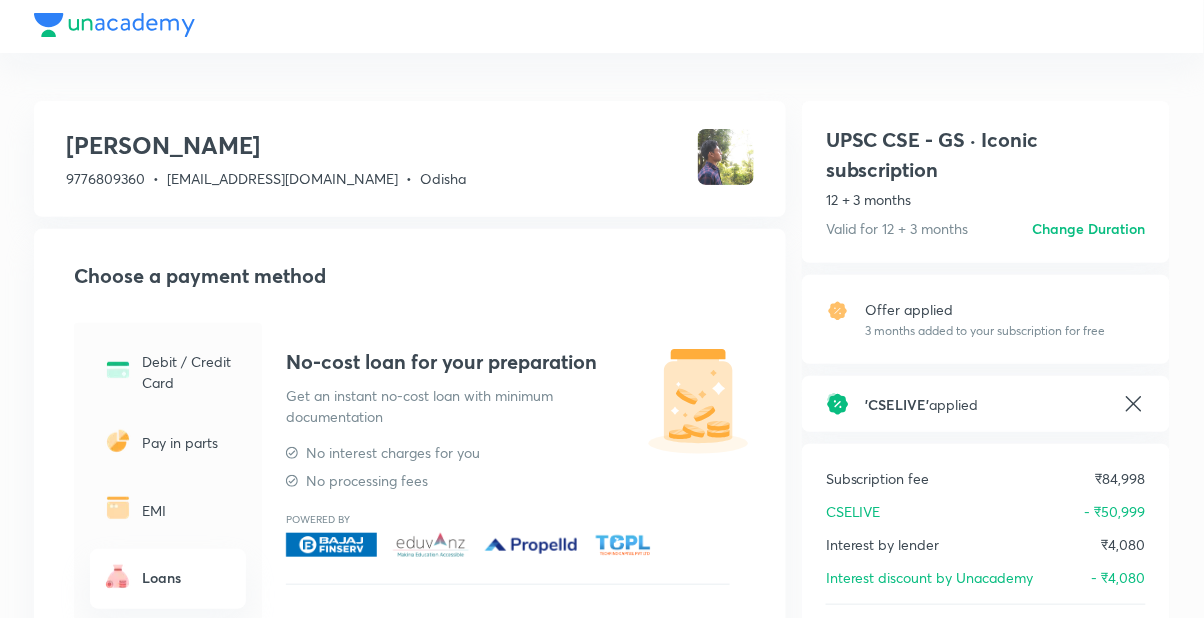 scroll, scrollTop: 0, scrollLeft: 0, axis: both 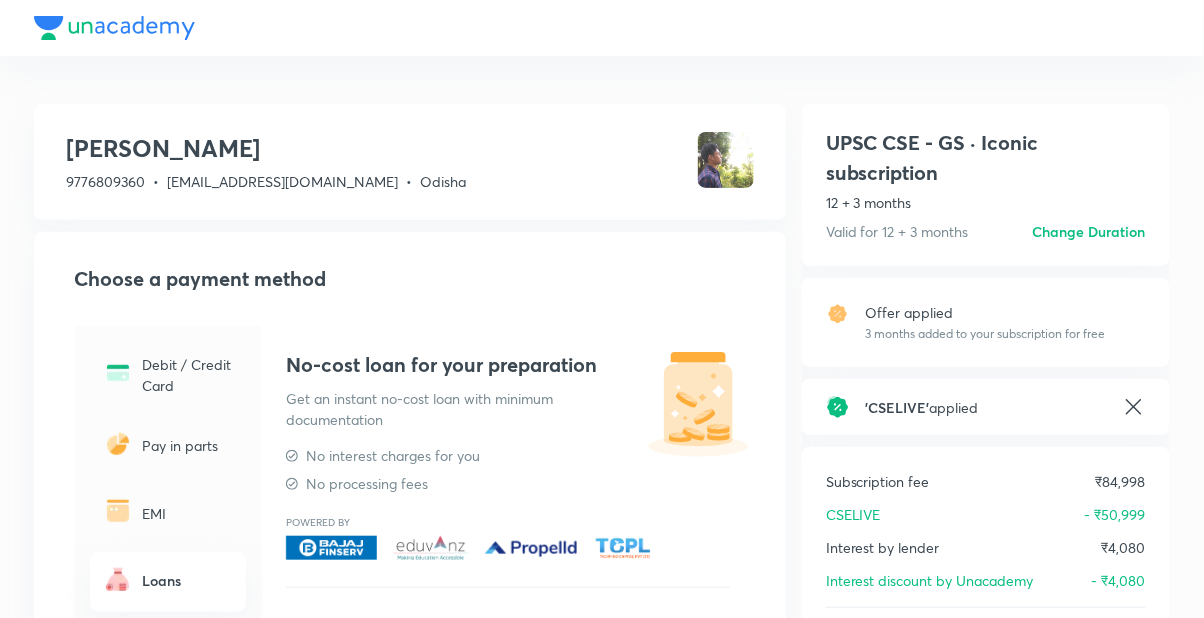 click on "Change Duration" at bounding box center (1089, 231) 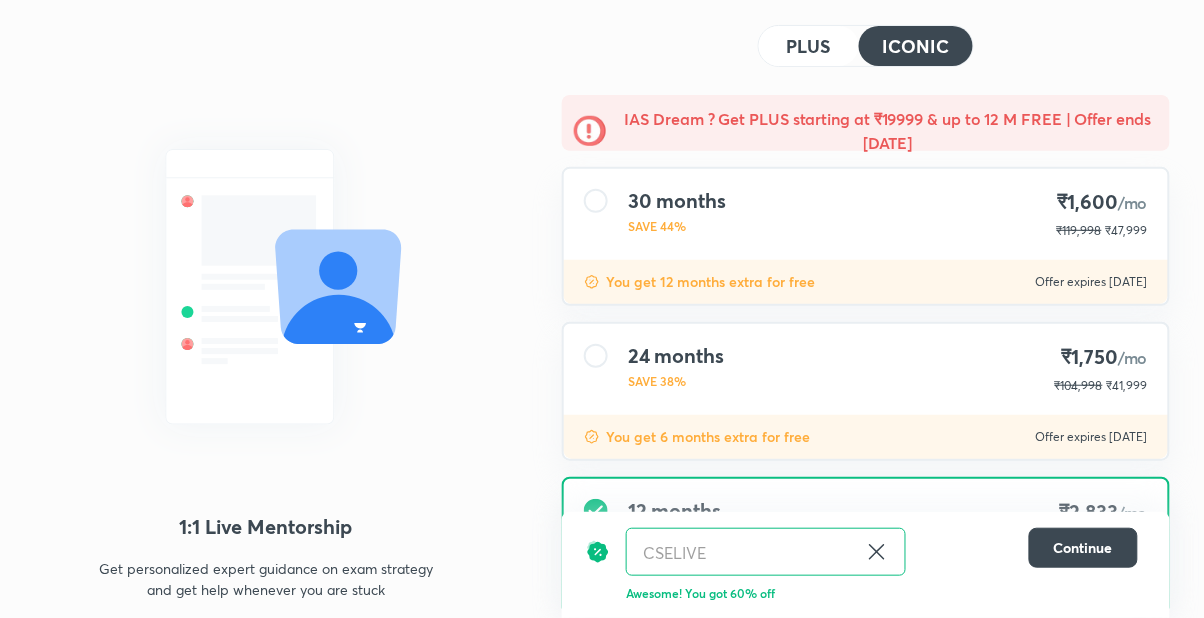 scroll, scrollTop: 0, scrollLeft: 0, axis: both 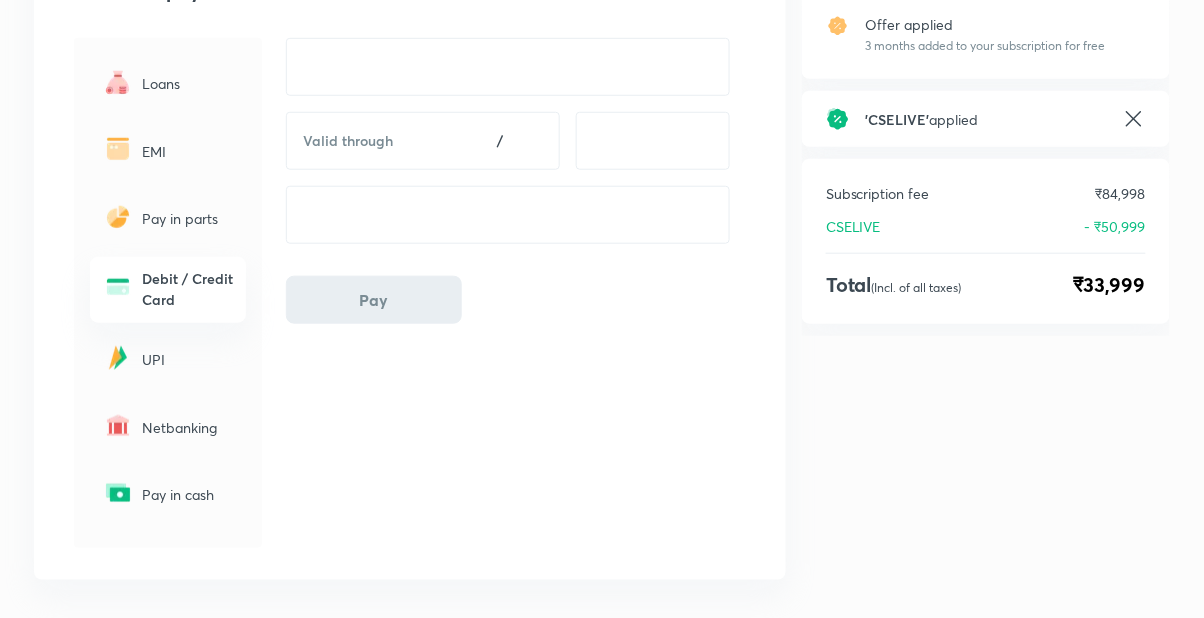 click on "Pay in cash" at bounding box center [168, 494] 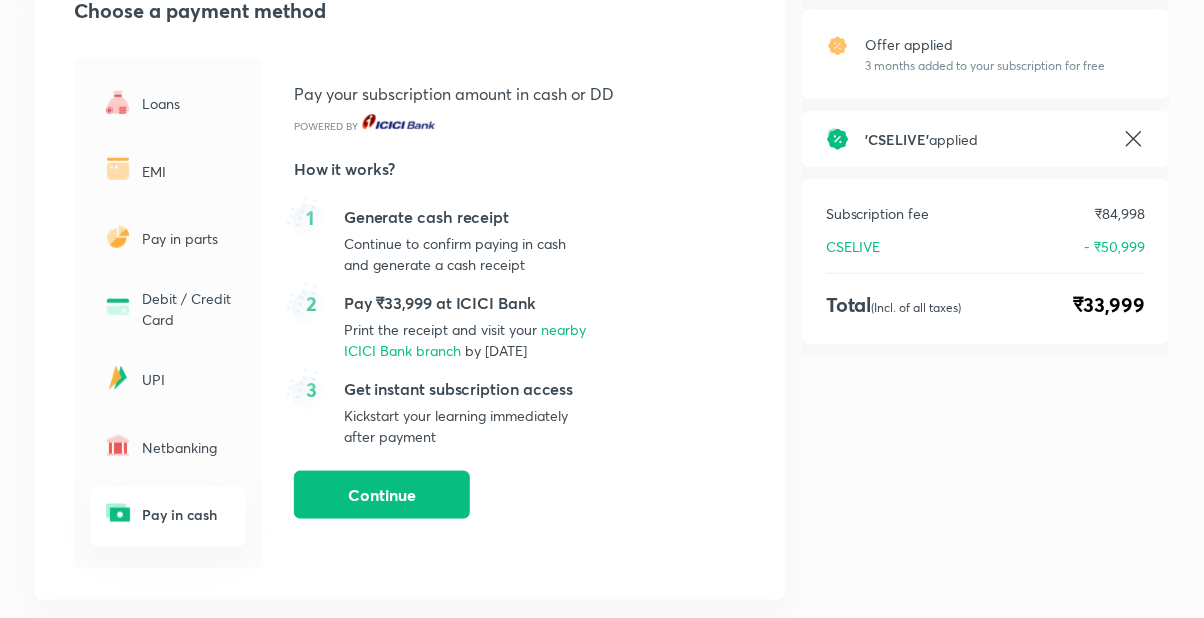 scroll, scrollTop: 260, scrollLeft: 0, axis: vertical 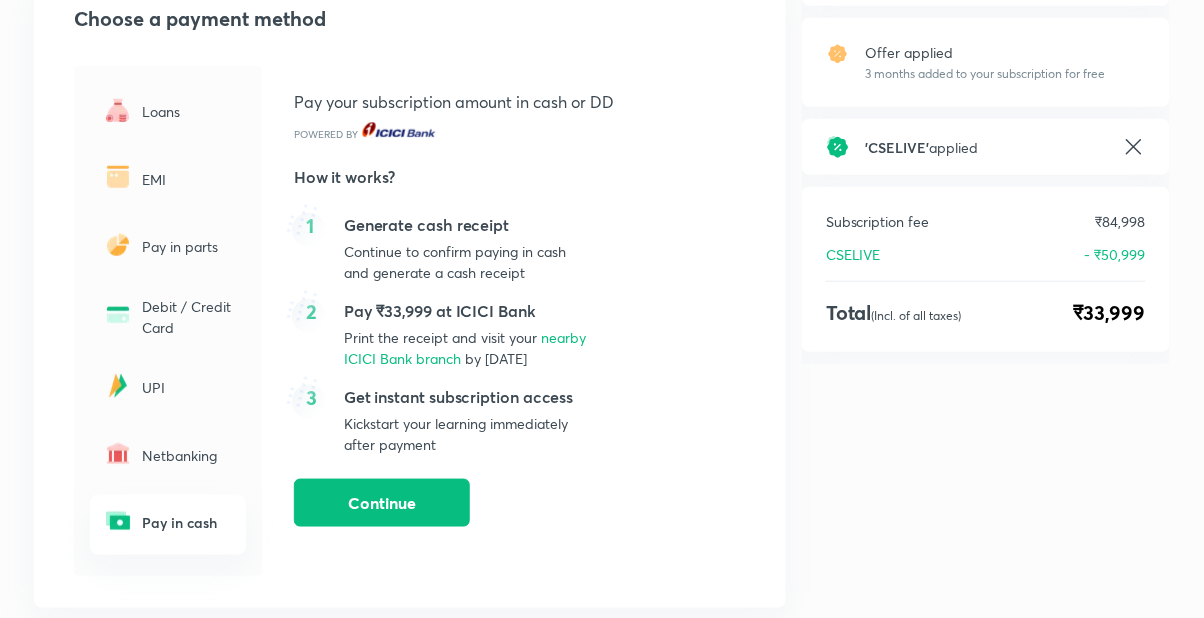 click on "EMI" at bounding box center [168, 178] 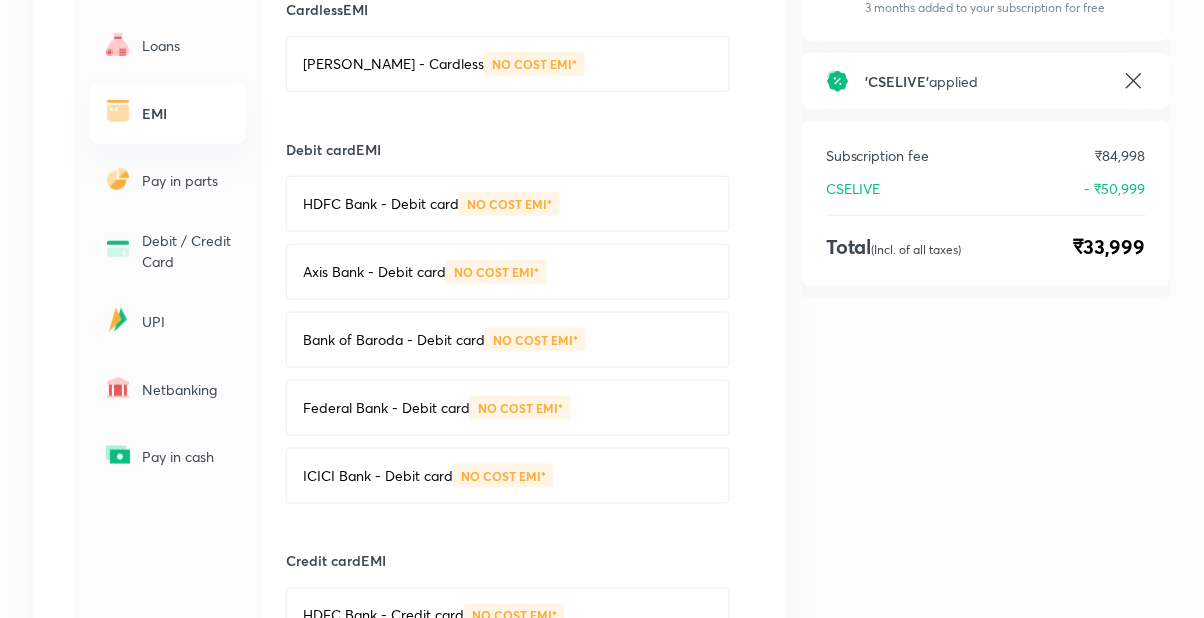 scroll, scrollTop: 0, scrollLeft: 0, axis: both 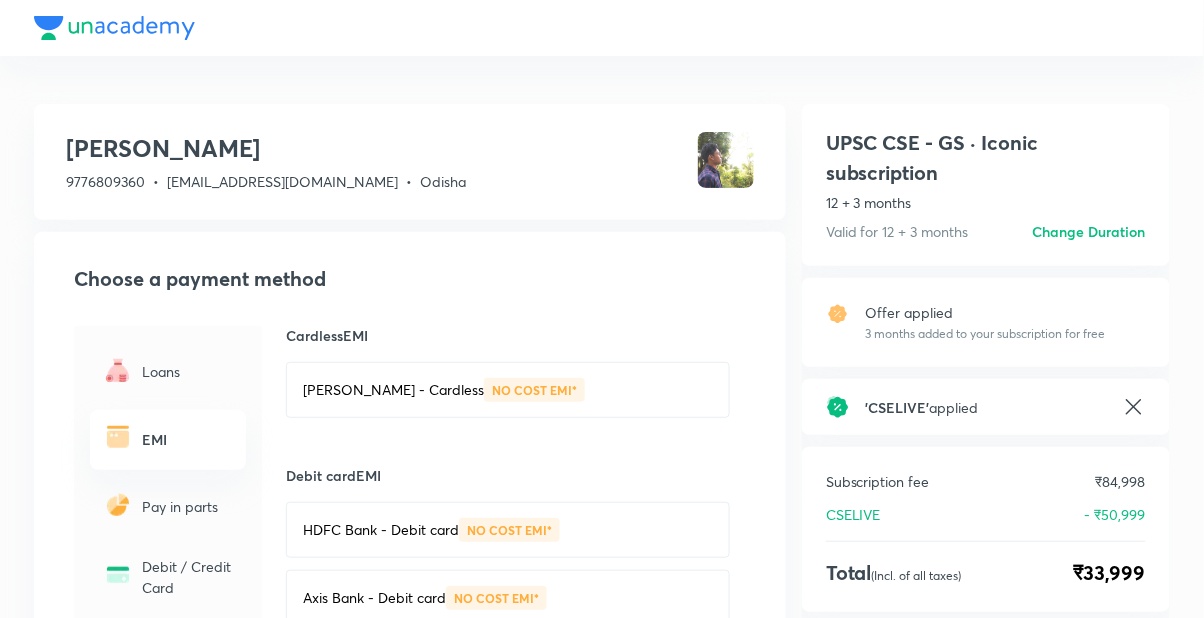click on "Loans" at bounding box center [188, 371] 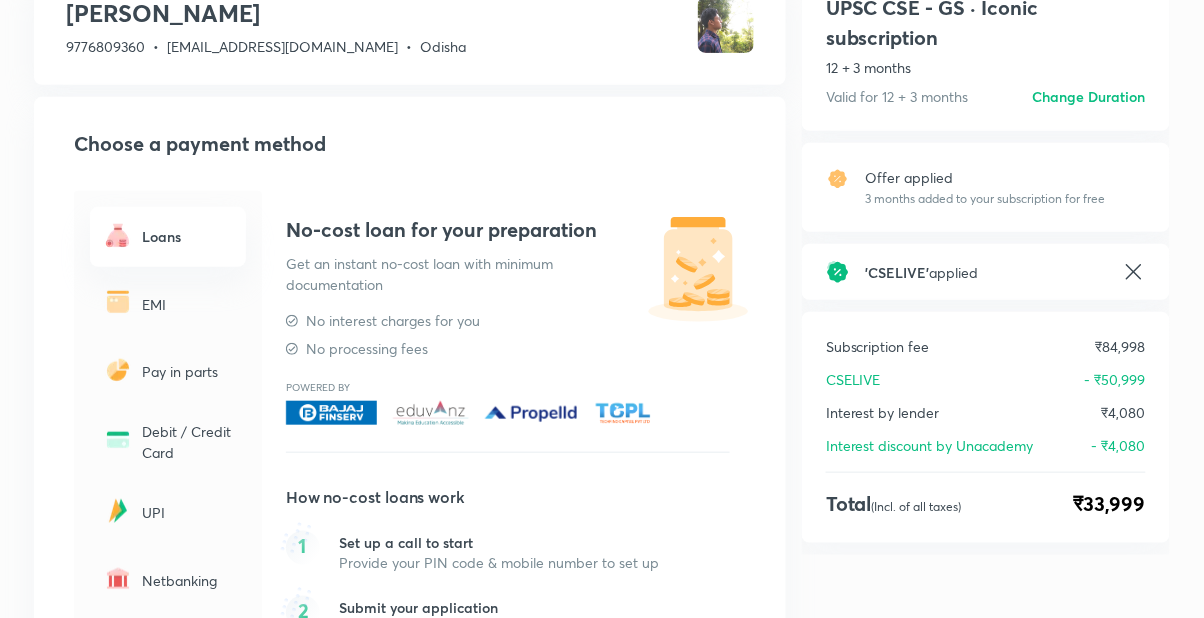 scroll, scrollTop: 133, scrollLeft: 0, axis: vertical 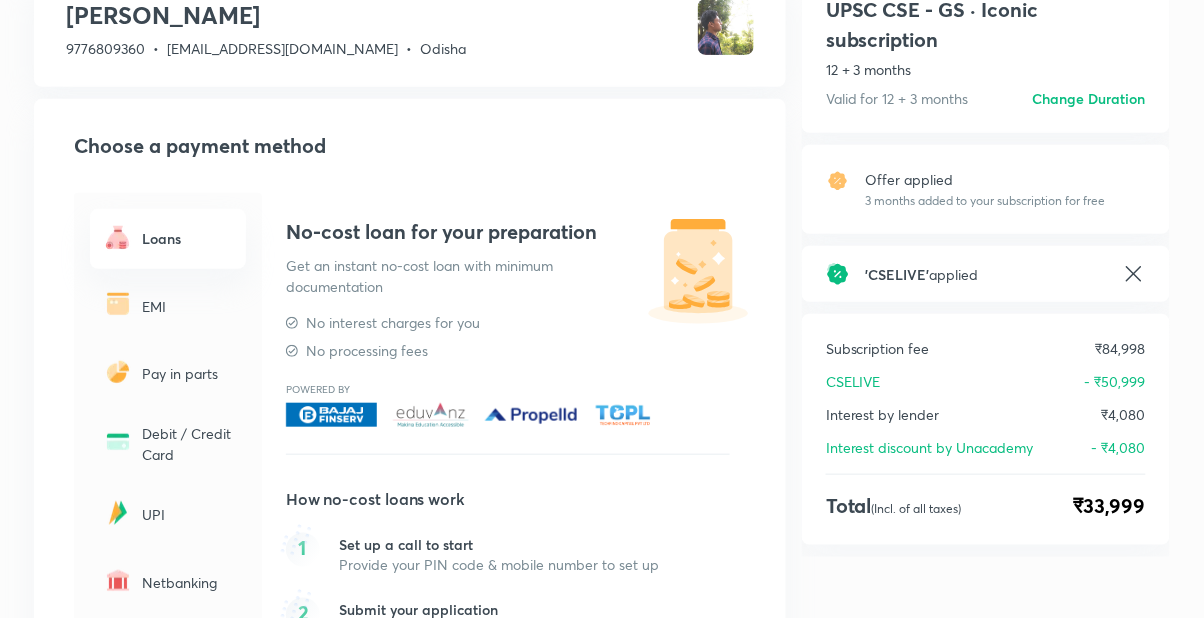 click on "Pay in parts" at bounding box center (168, 373) 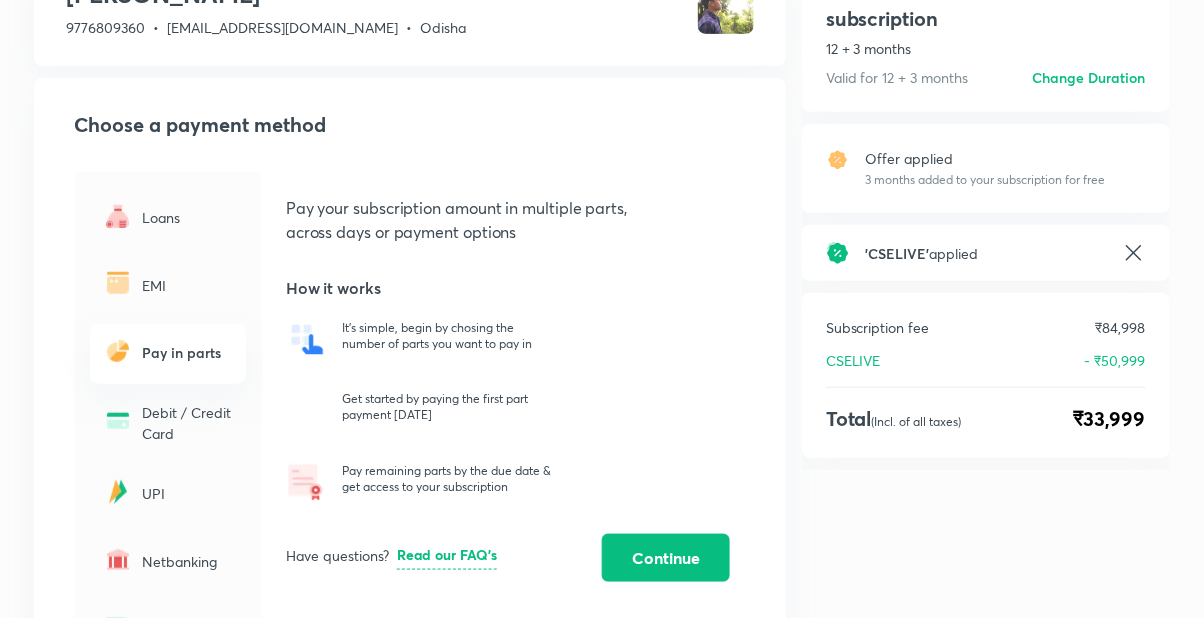 scroll, scrollTop: 288, scrollLeft: 0, axis: vertical 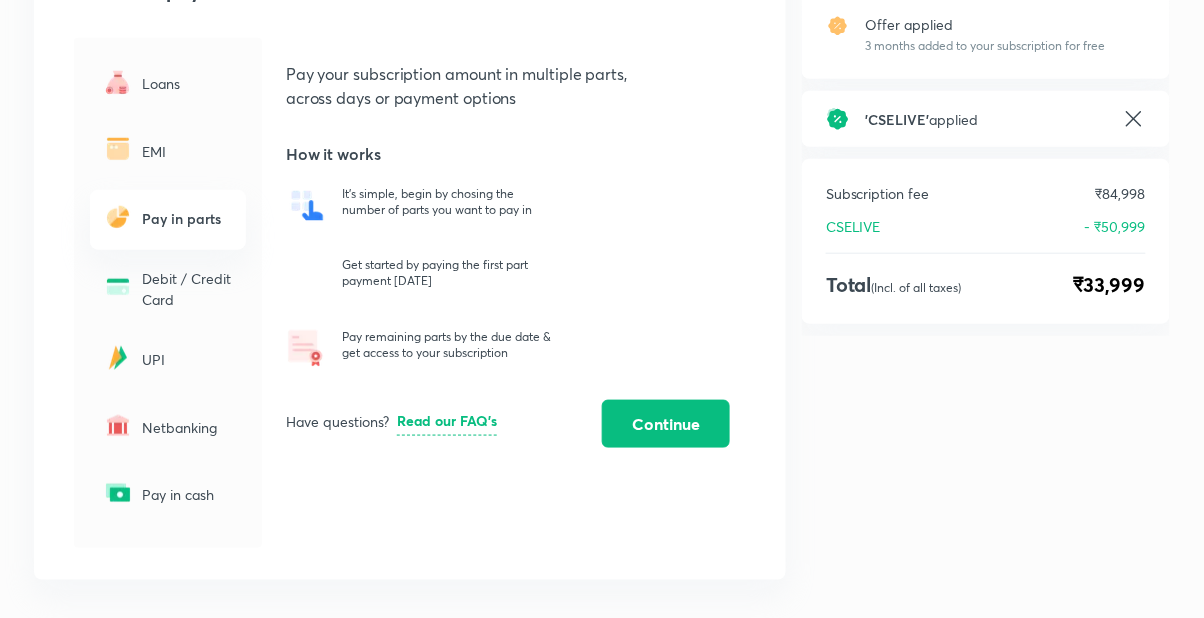 click on "UPI" at bounding box center [168, 359] 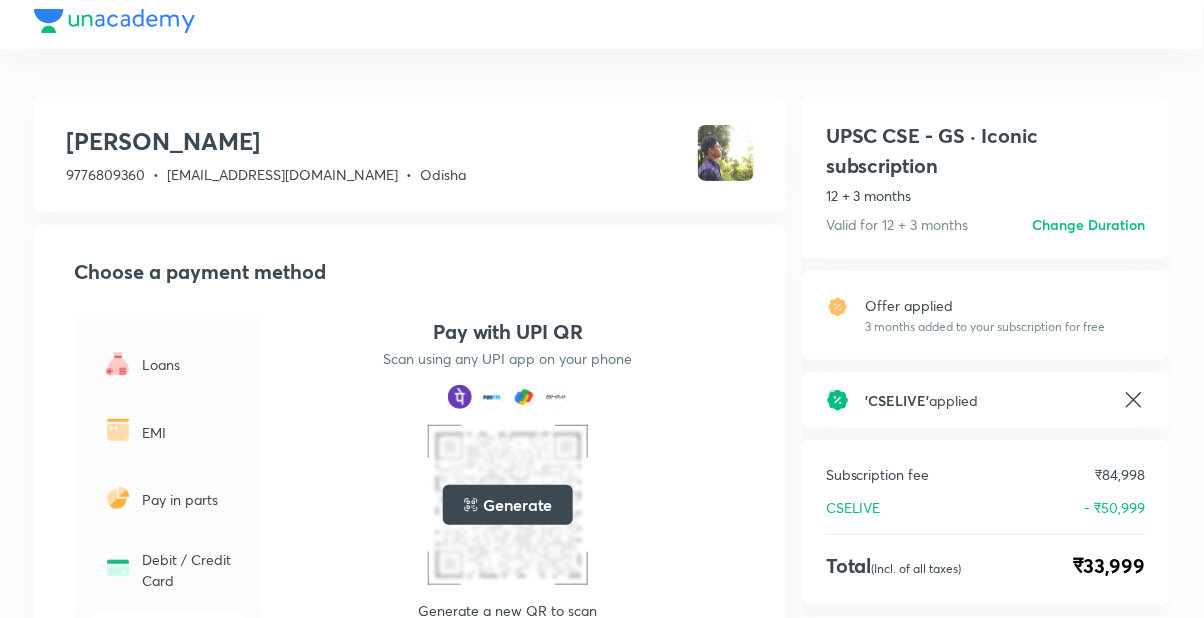 scroll, scrollTop: 0, scrollLeft: 0, axis: both 